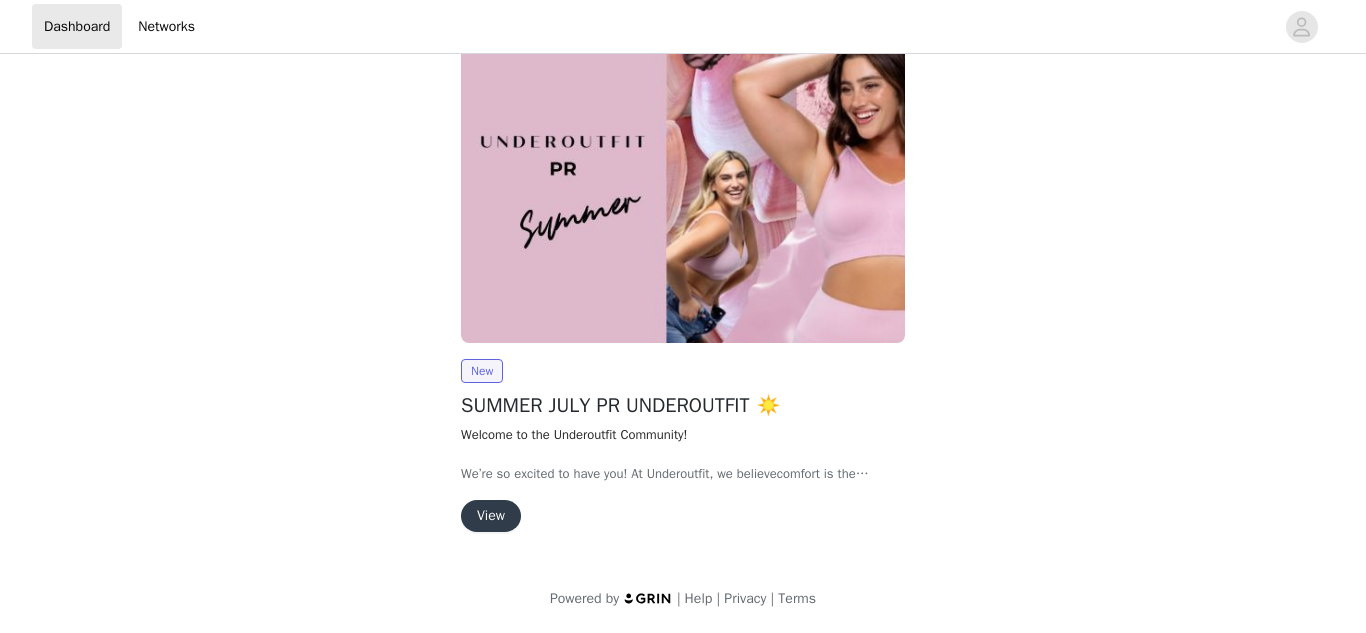 scroll, scrollTop: 214, scrollLeft: 0, axis: vertical 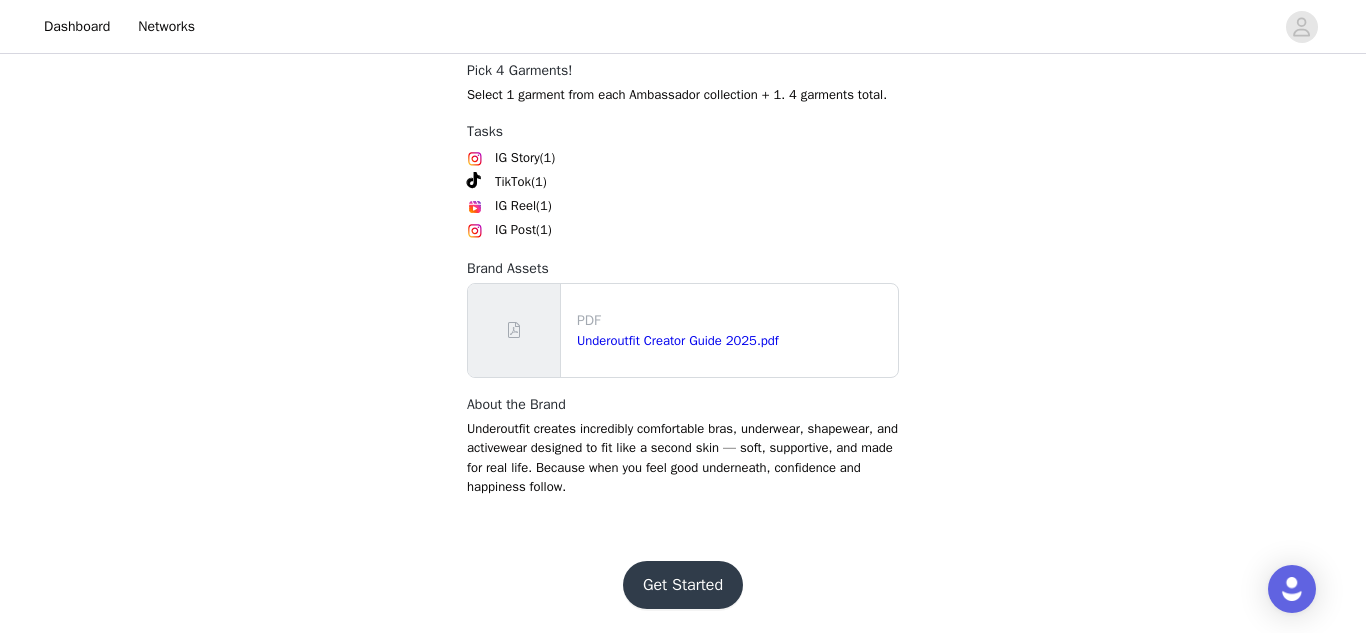click on "Get Started" at bounding box center [683, 585] 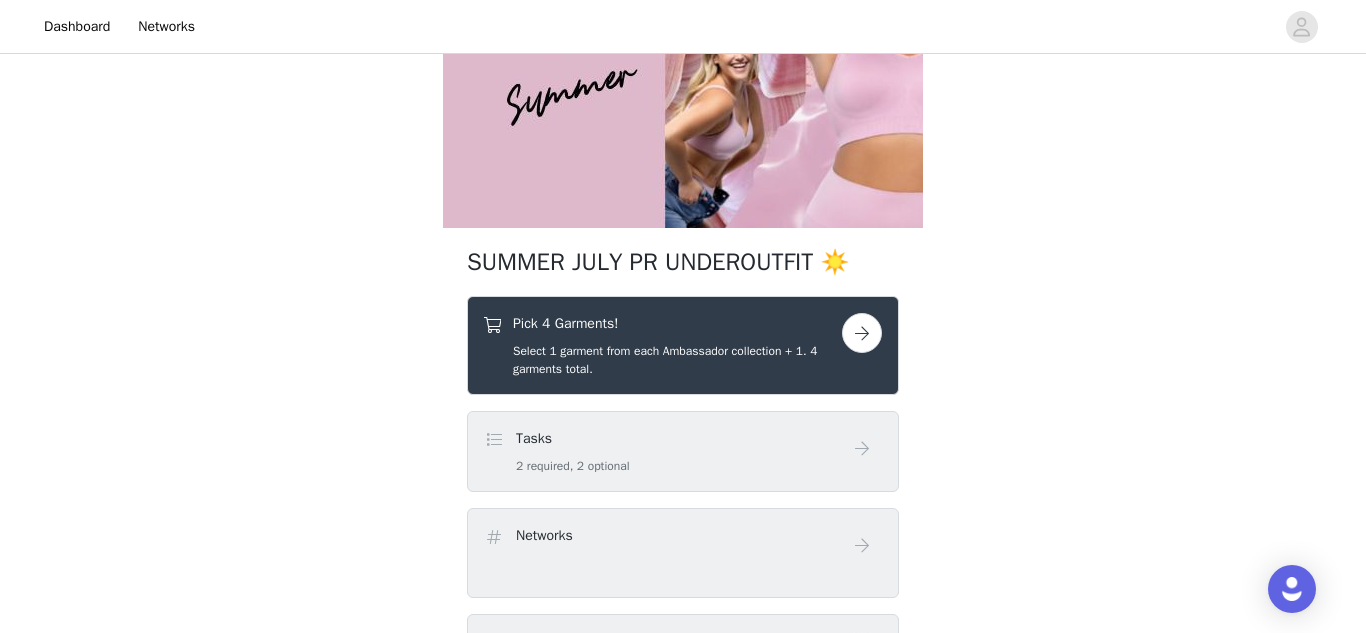 scroll, scrollTop: 206, scrollLeft: 0, axis: vertical 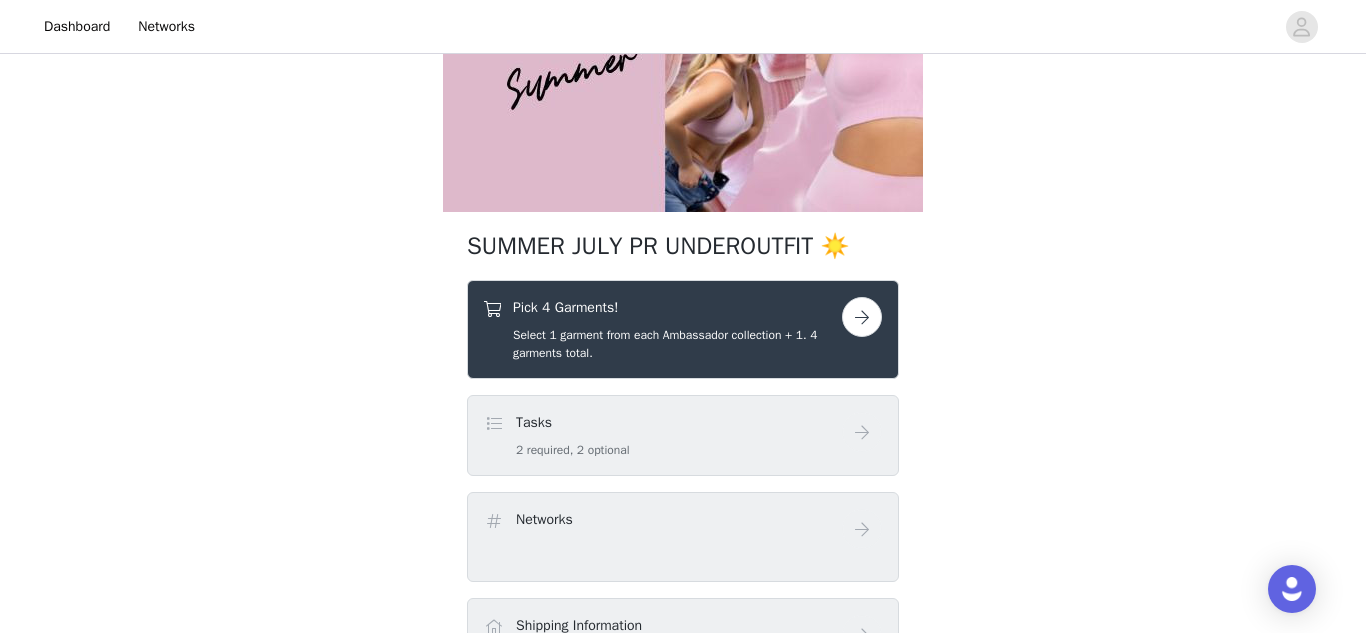 click at bounding box center (862, 317) 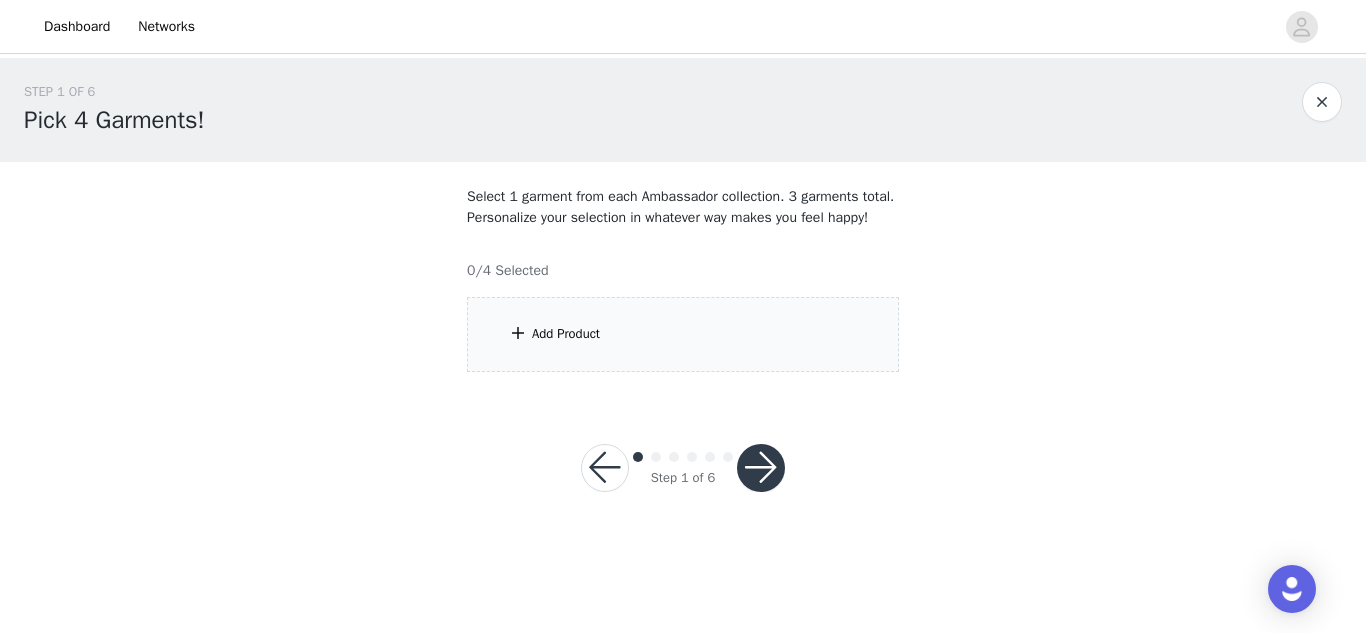 click on "Add Product" at bounding box center [566, 334] 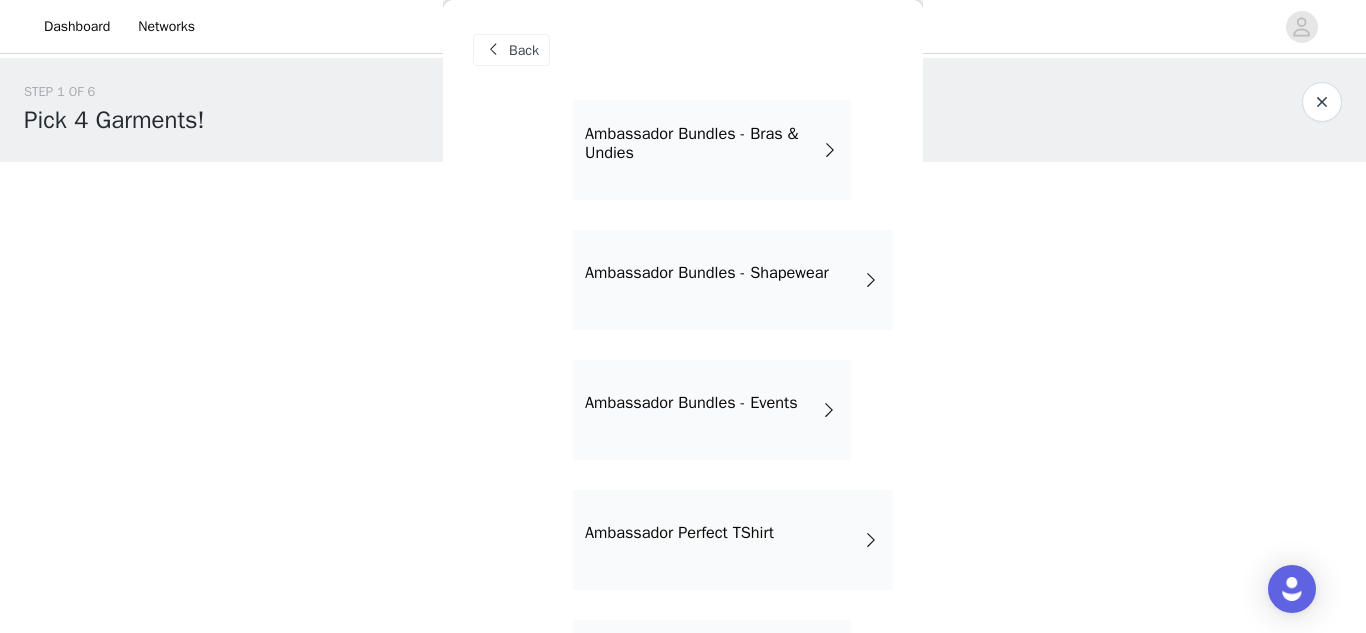 scroll, scrollTop: 117, scrollLeft: 0, axis: vertical 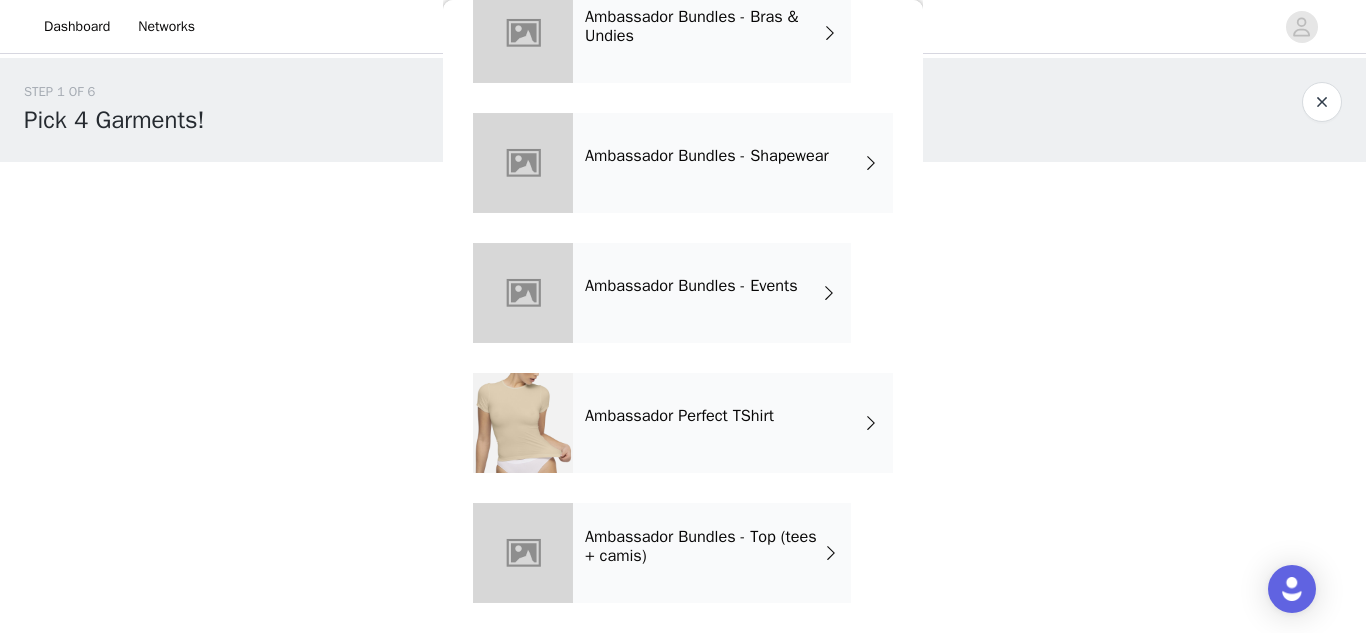 click at bounding box center (871, 423) 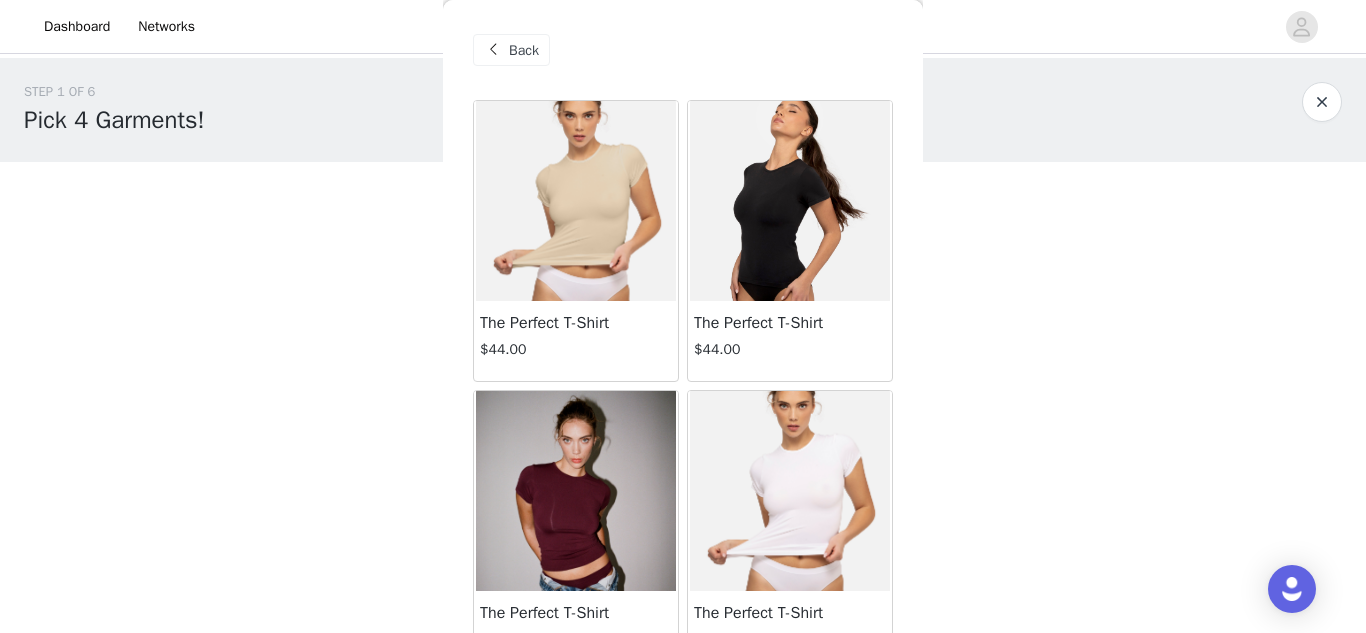 scroll, scrollTop: 304, scrollLeft: 0, axis: vertical 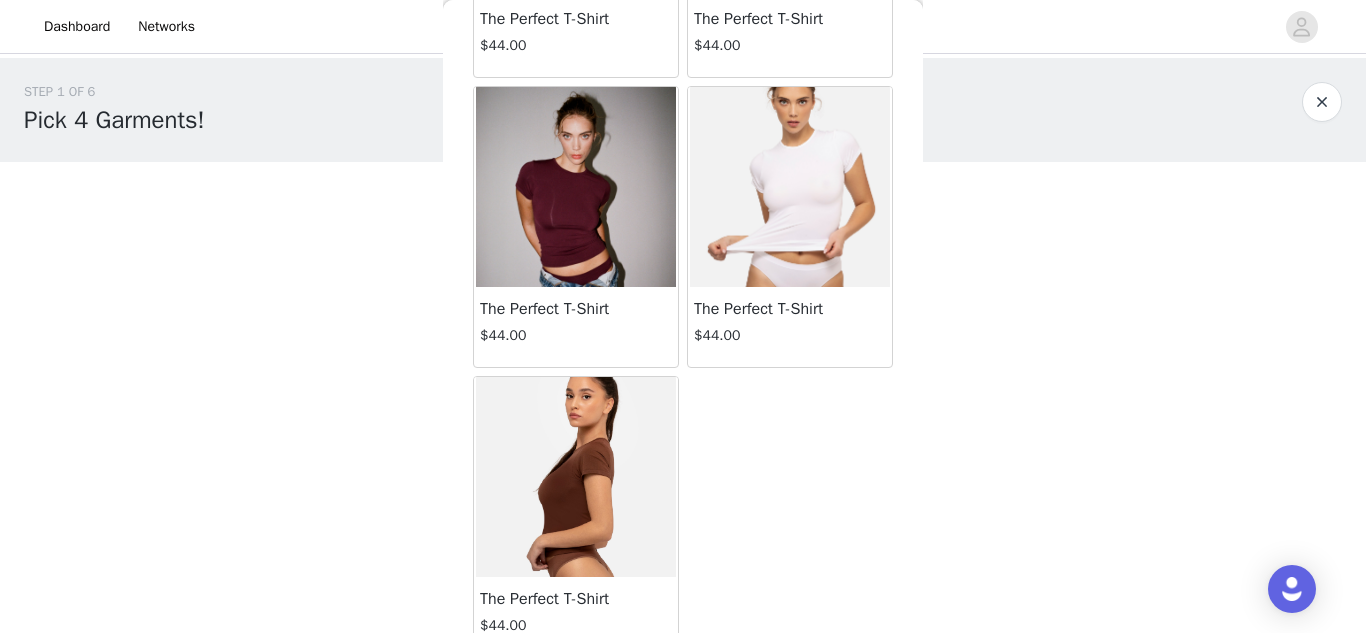 click at bounding box center [576, 477] 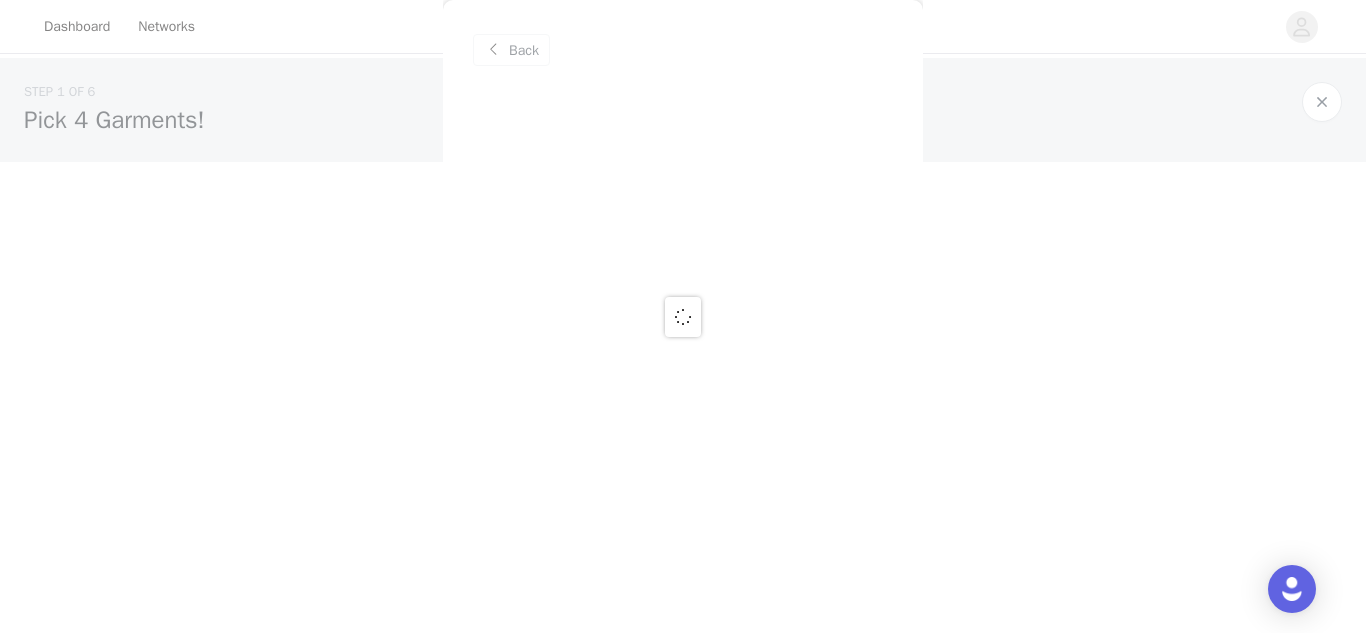 scroll, scrollTop: 0, scrollLeft: 0, axis: both 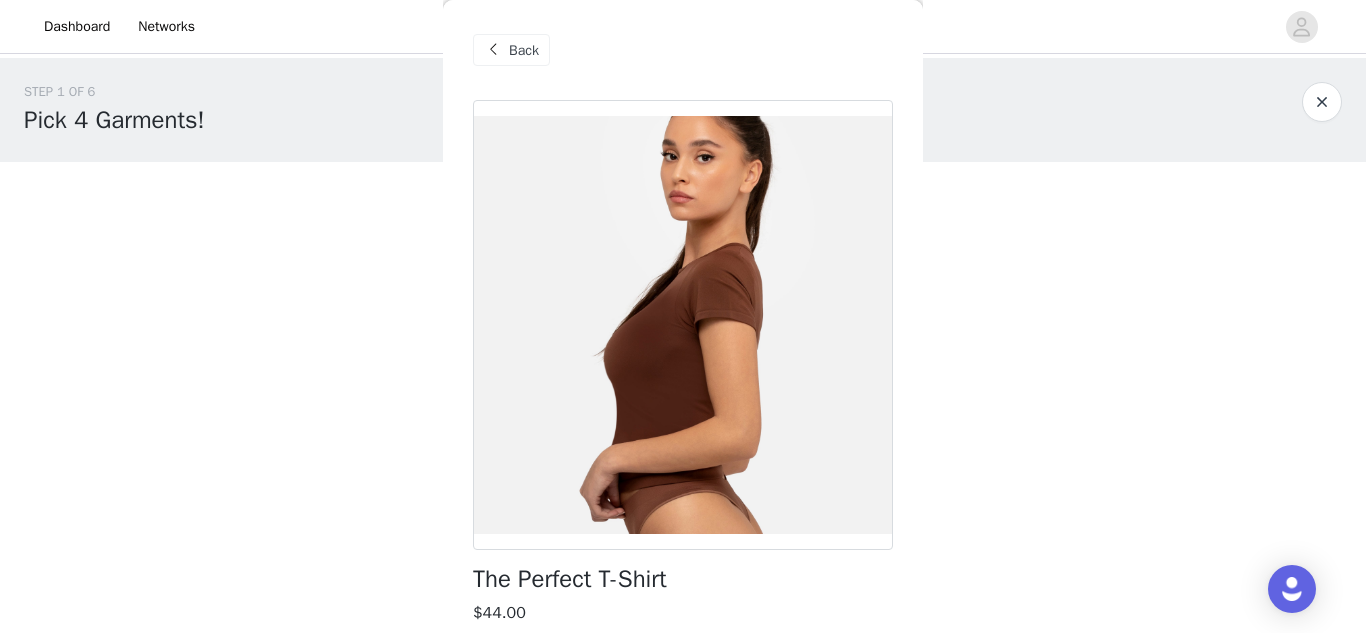 click at bounding box center (683, 325) 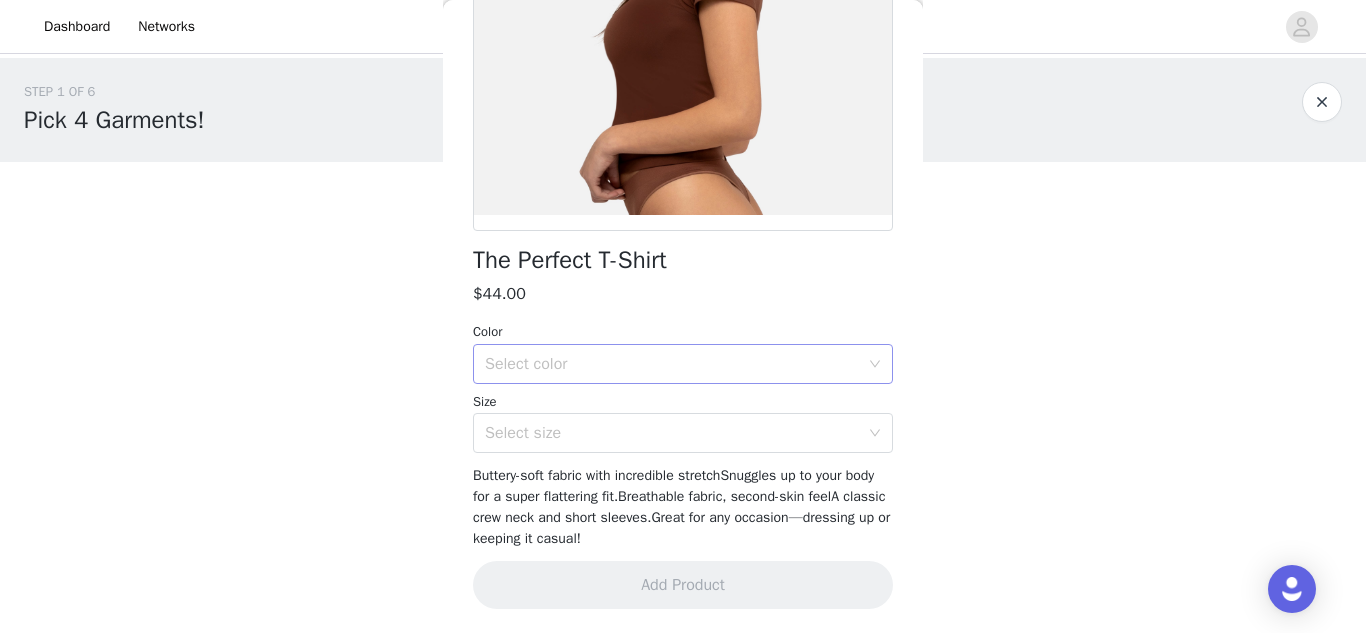 click on "Select color" at bounding box center (672, 364) 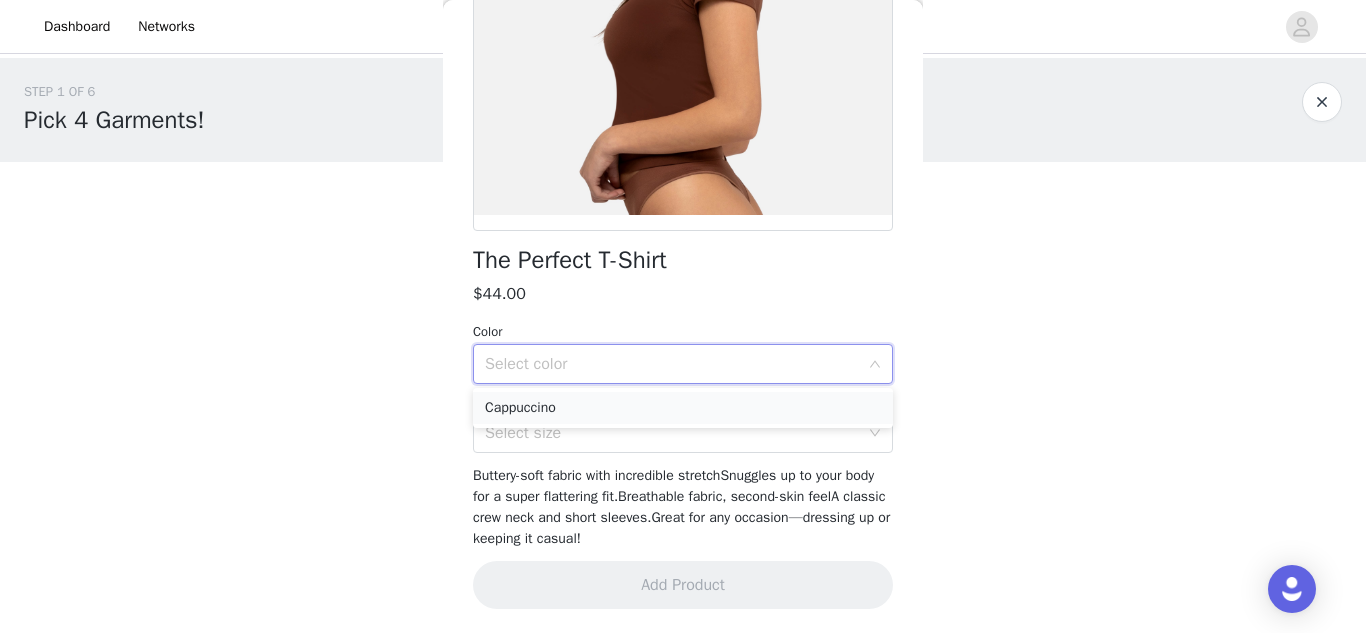 click on "Cappuccino" at bounding box center (683, 408) 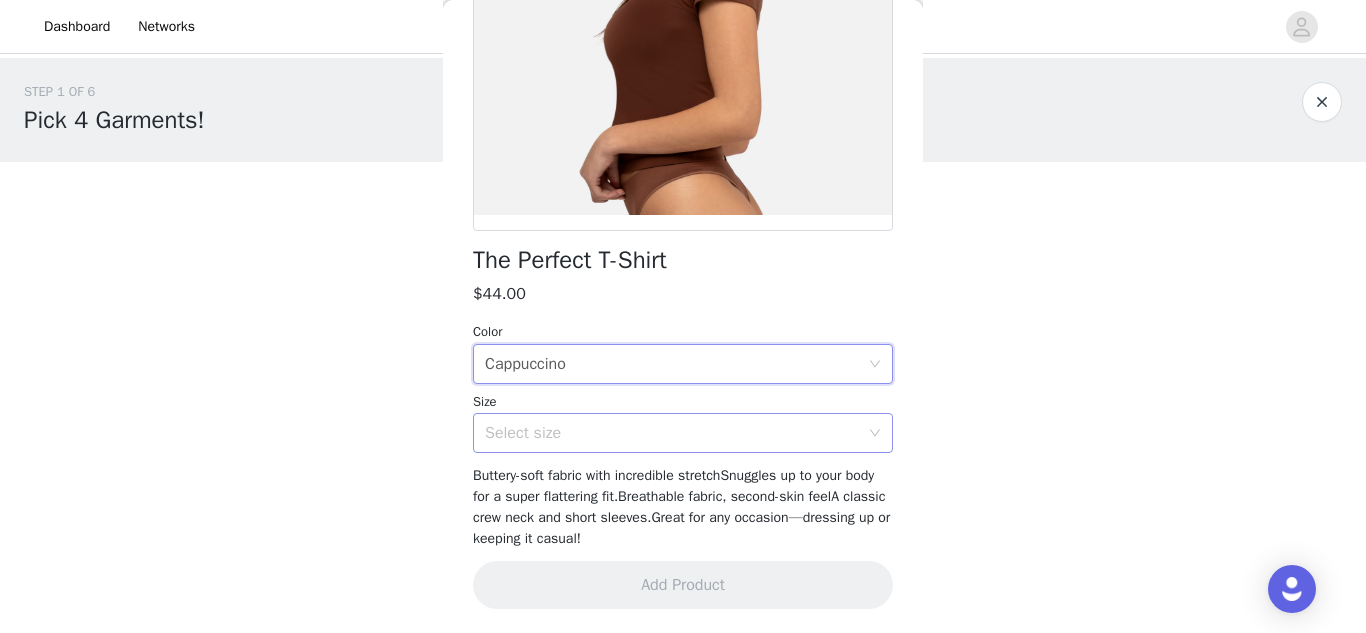 click on "Select size" at bounding box center (672, 433) 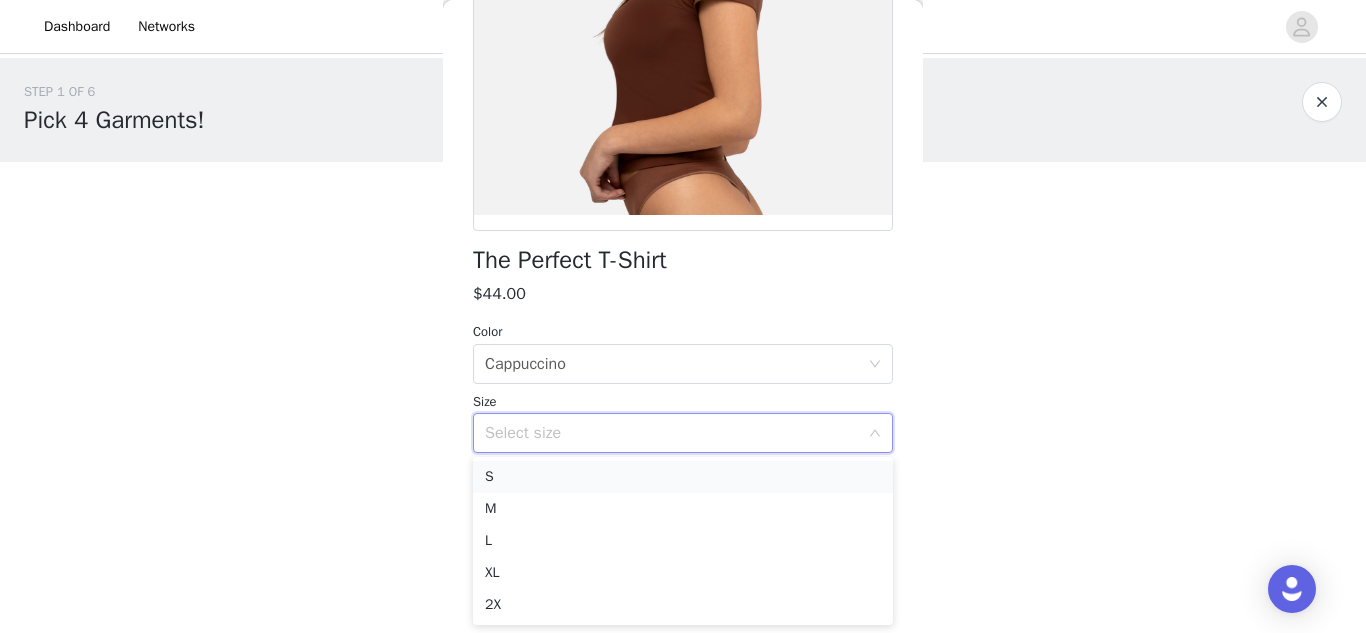click on "S" at bounding box center [683, 477] 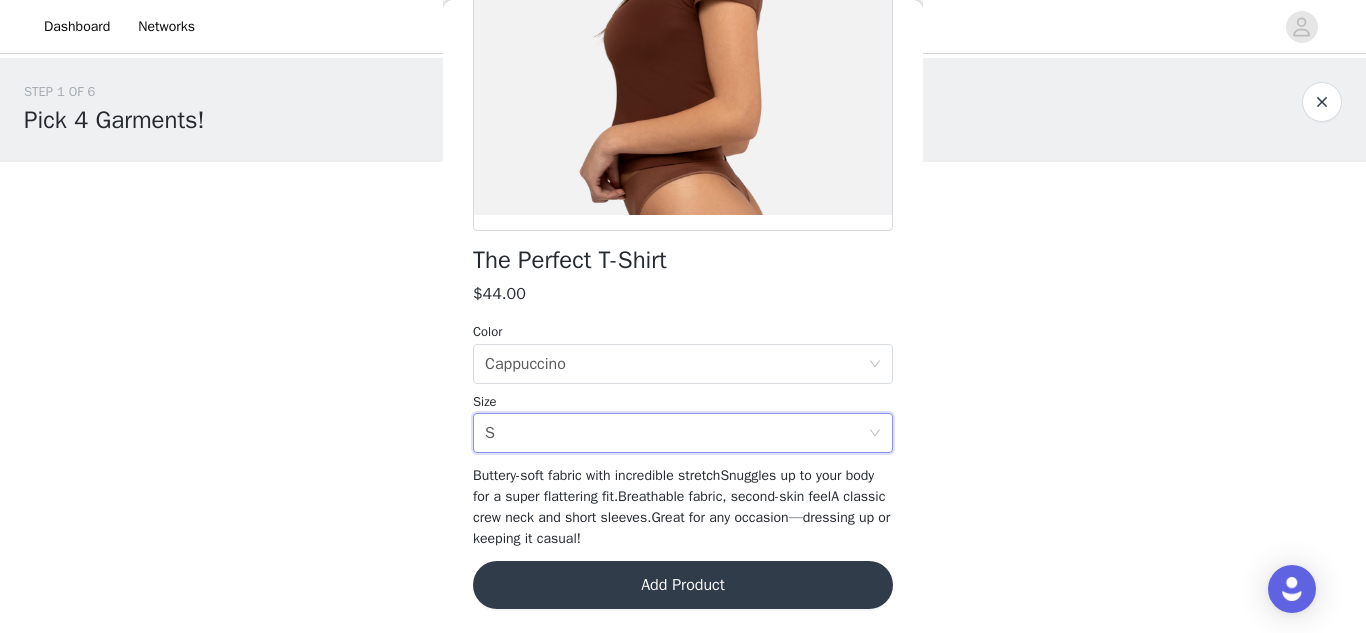 click on "Add Product" at bounding box center [683, 585] 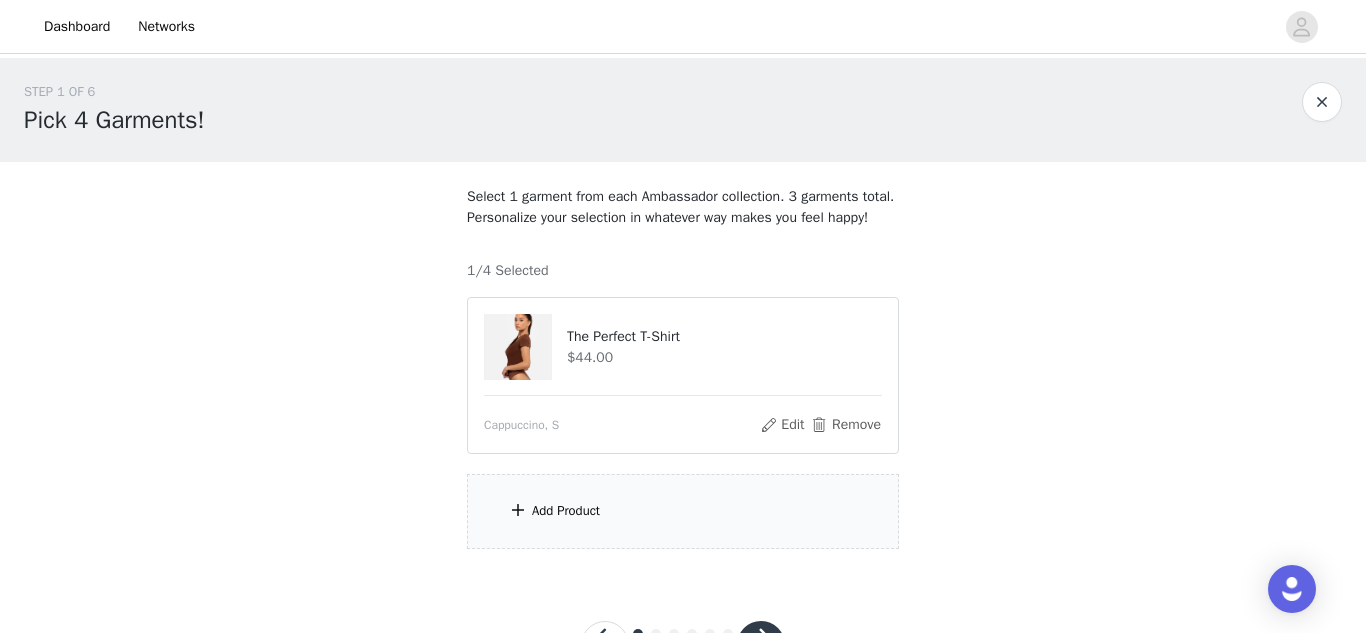 click on "Add Product" at bounding box center [566, 511] 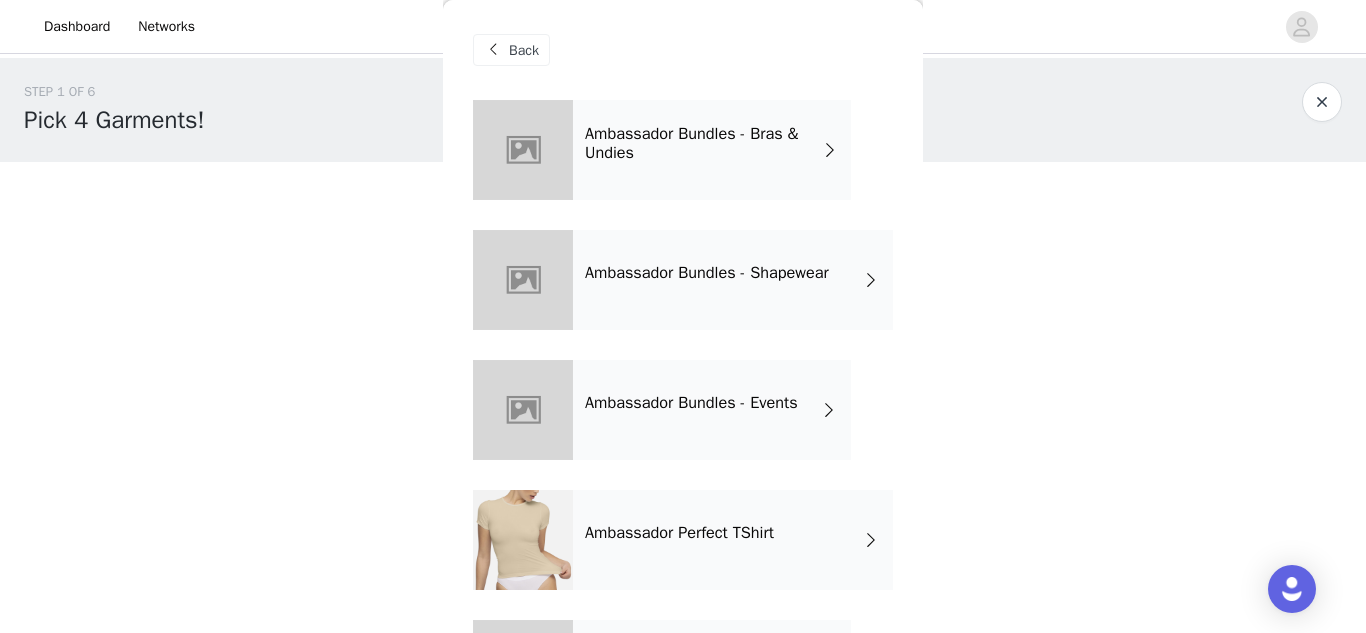 scroll, scrollTop: 117, scrollLeft: 0, axis: vertical 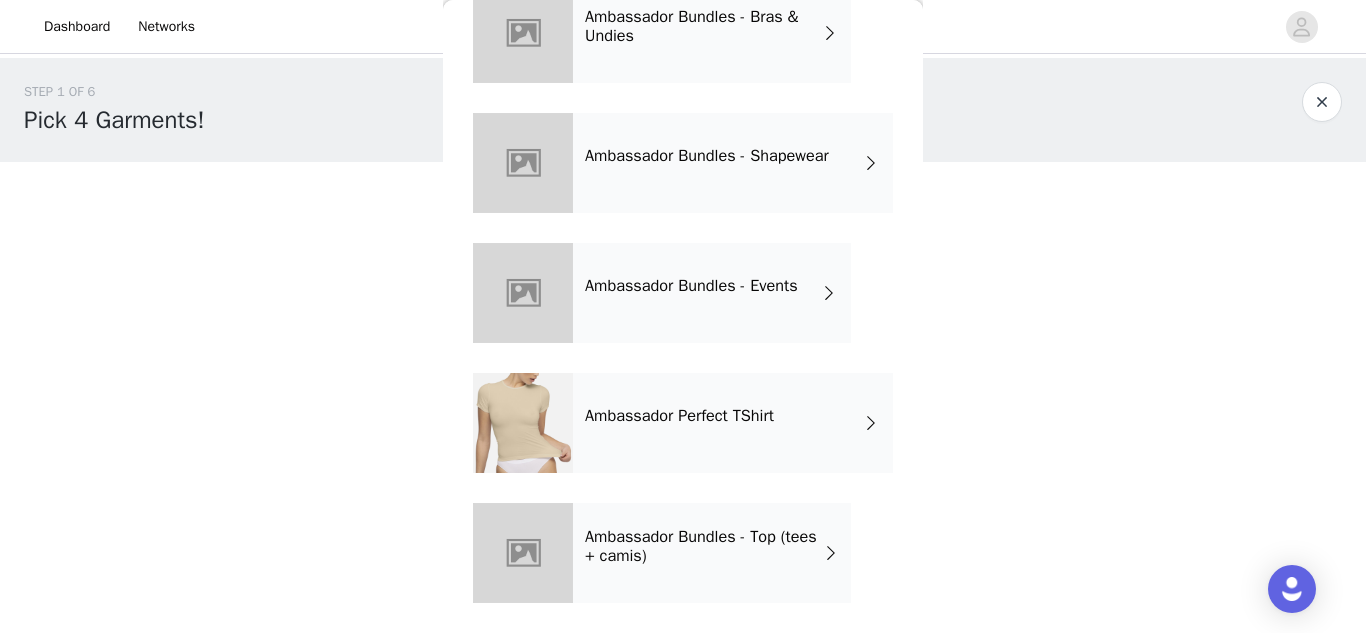 click on "Ambassador Bundles - Top (tees + camis)" at bounding box center (704, 546) 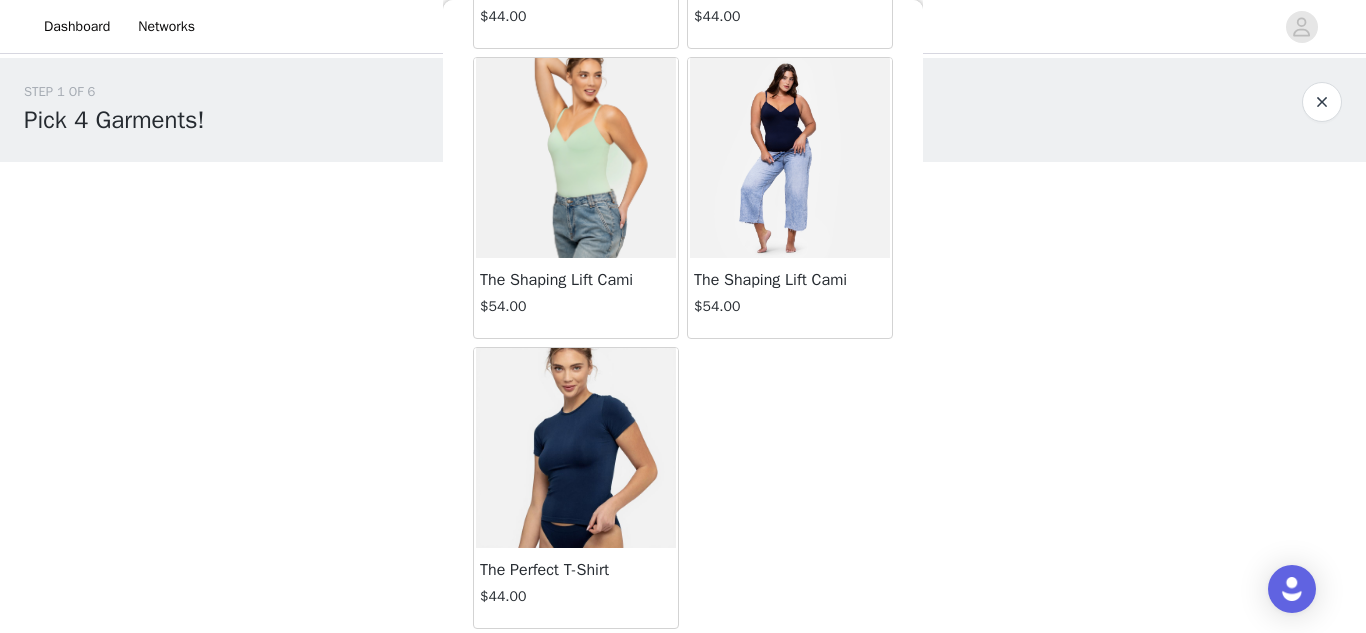 scroll, scrollTop: 0, scrollLeft: 0, axis: both 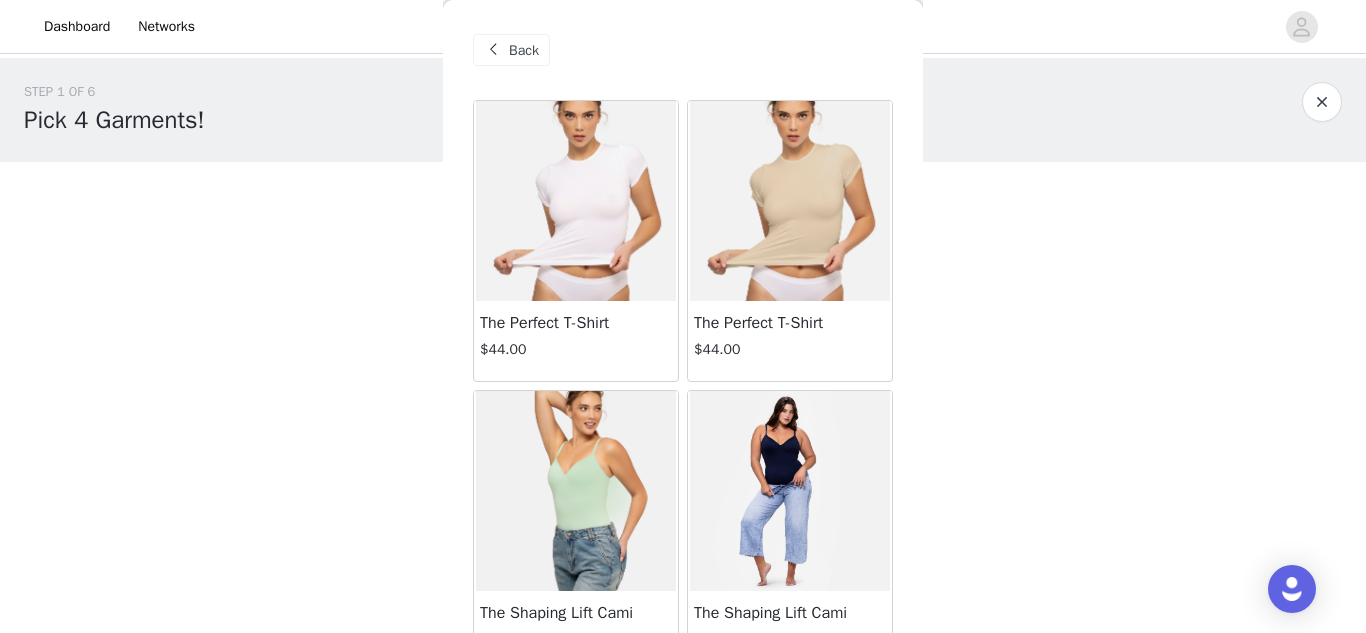 click at bounding box center [493, 50] 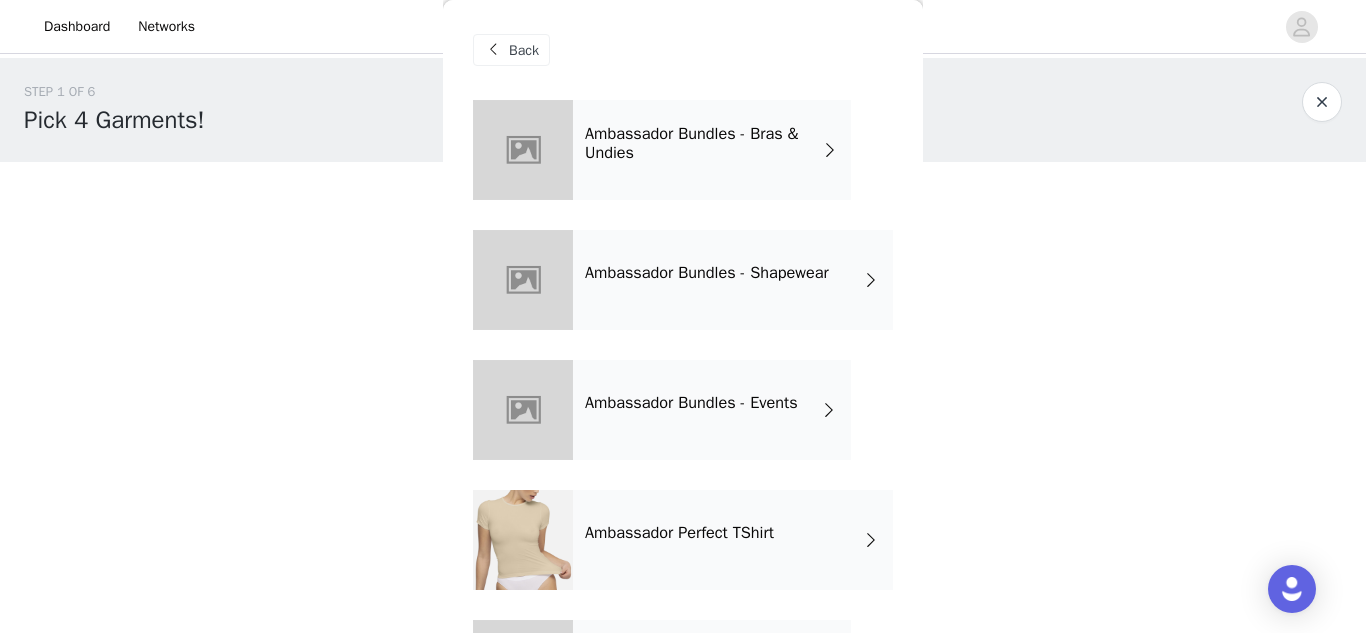 scroll, scrollTop: 117, scrollLeft: 0, axis: vertical 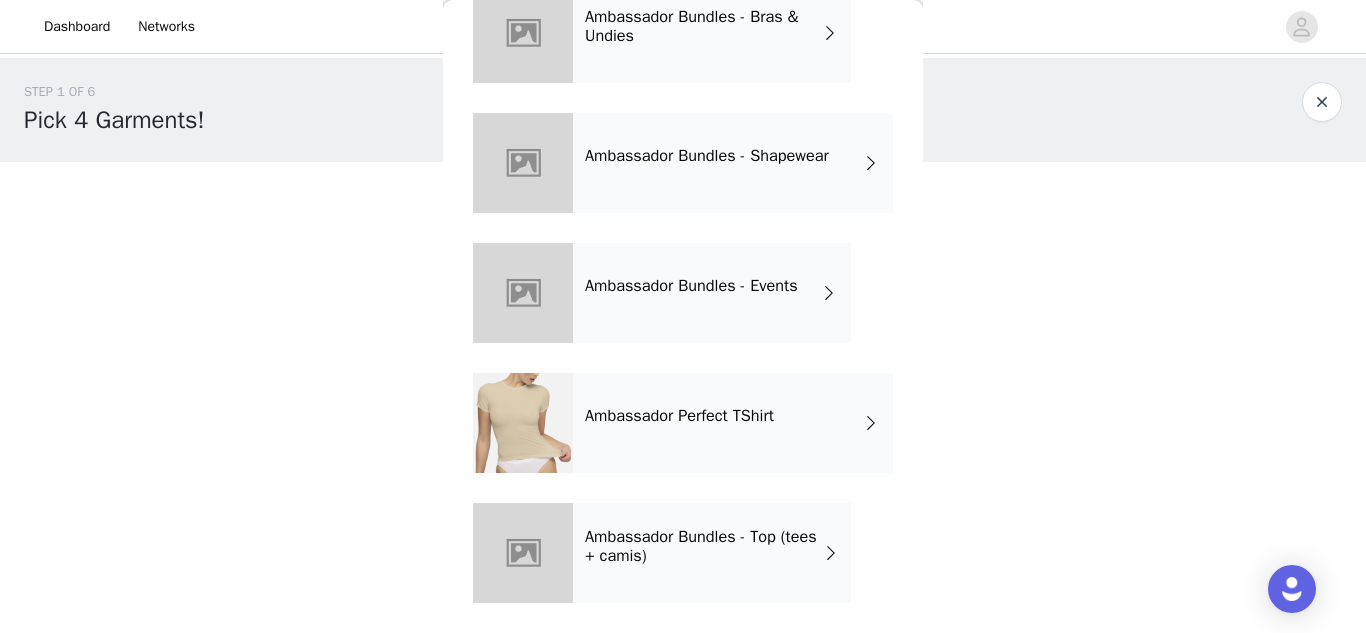 click on "Ambassador Bundles - Events" at bounding box center [712, 293] 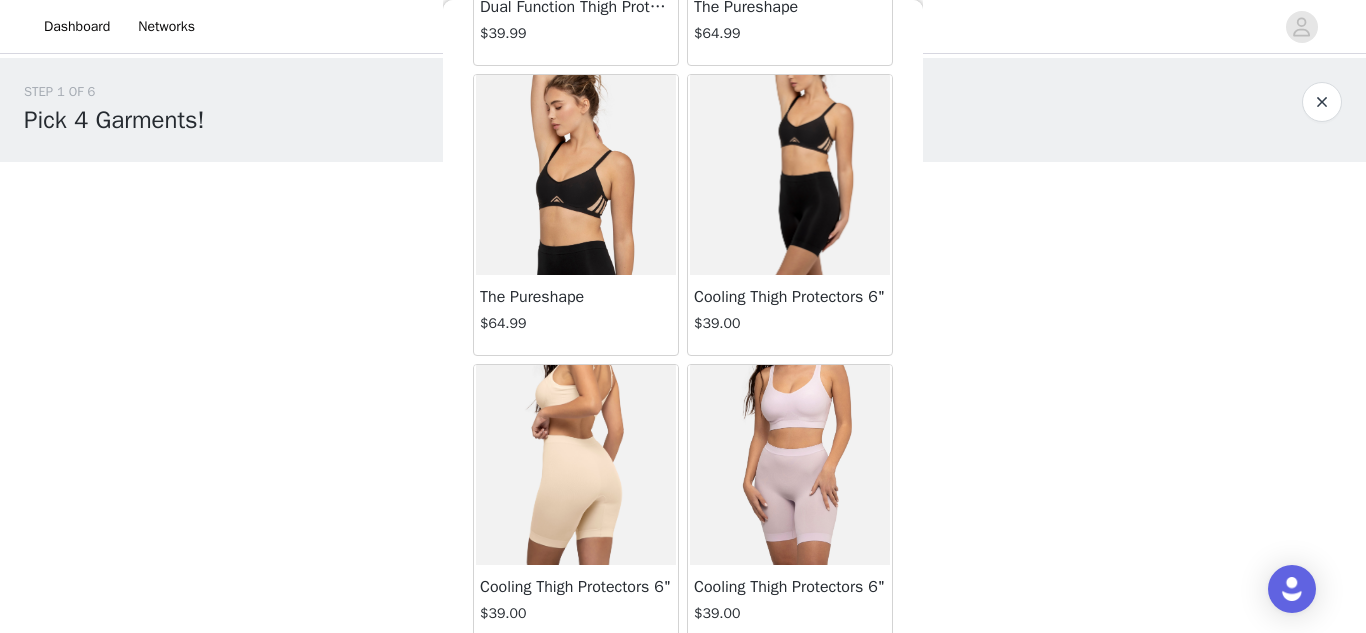 scroll, scrollTop: 2427, scrollLeft: 0, axis: vertical 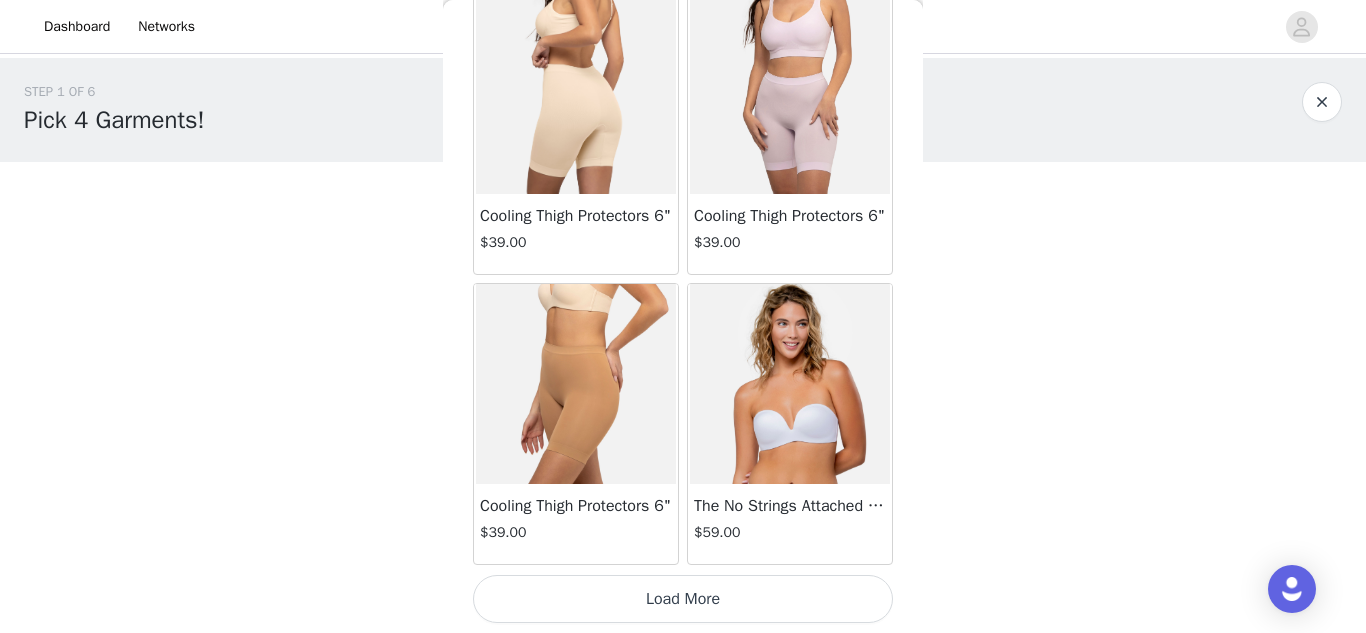 click on "Load More" at bounding box center (683, 599) 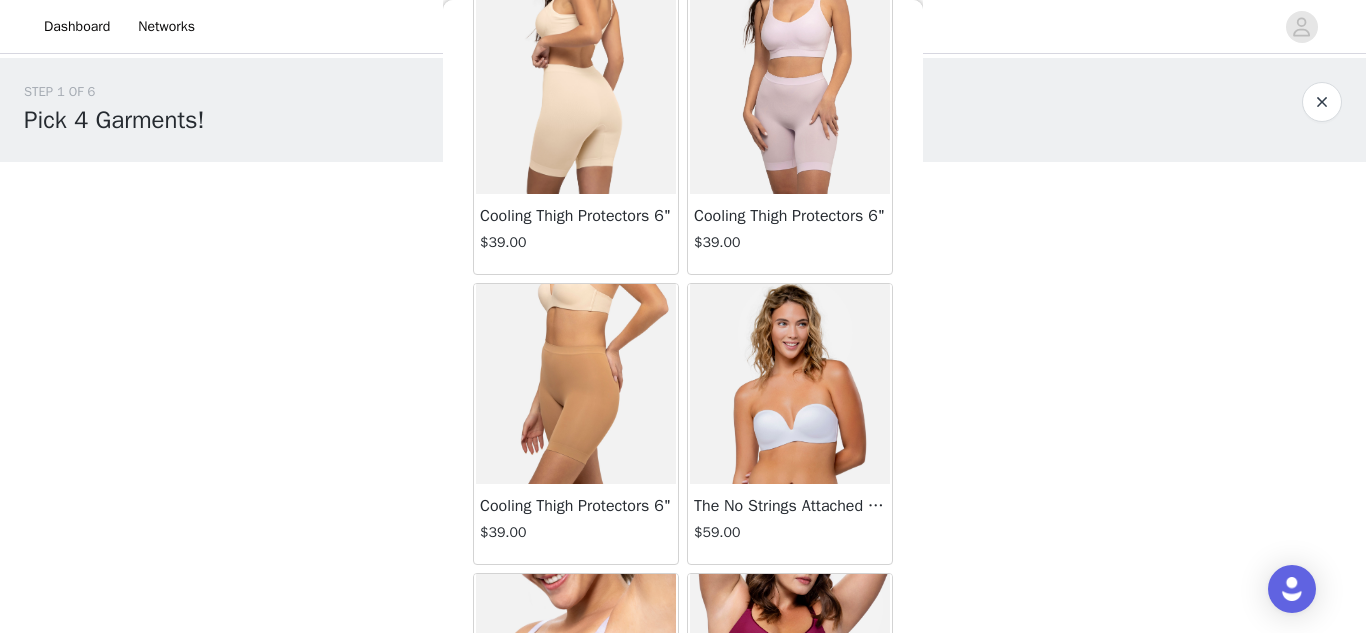 click at bounding box center [576, 674] 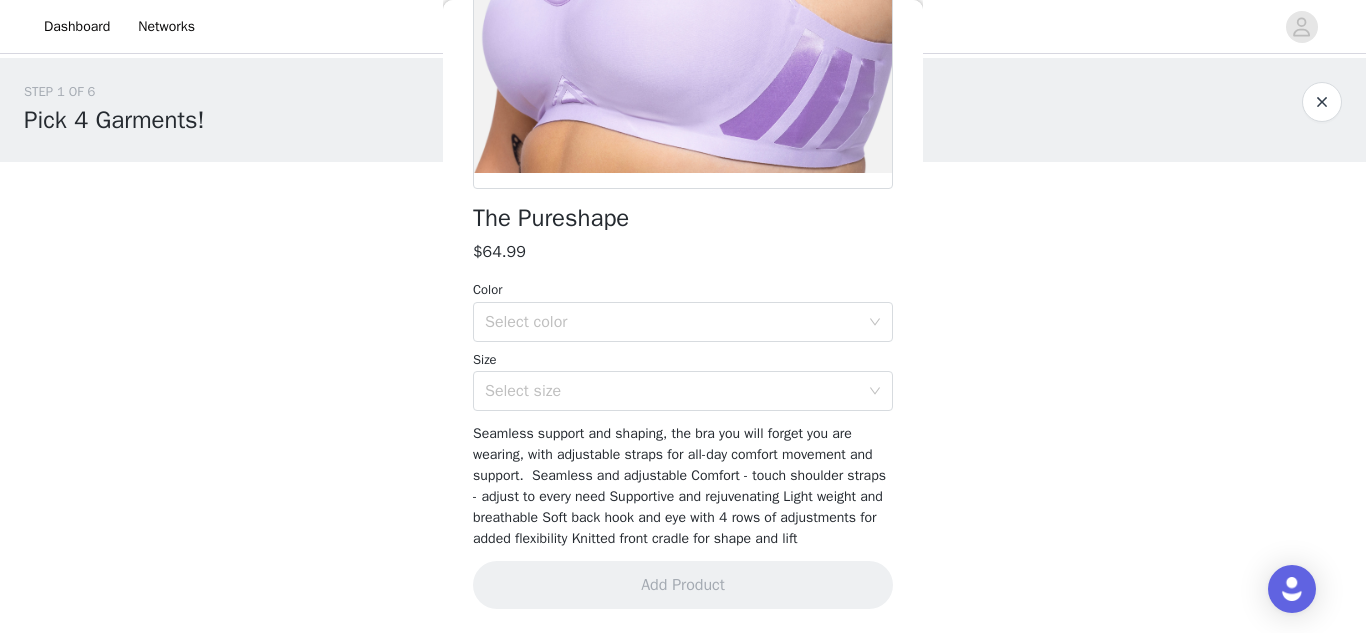 scroll, scrollTop: 0, scrollLeft: 0, axis: both 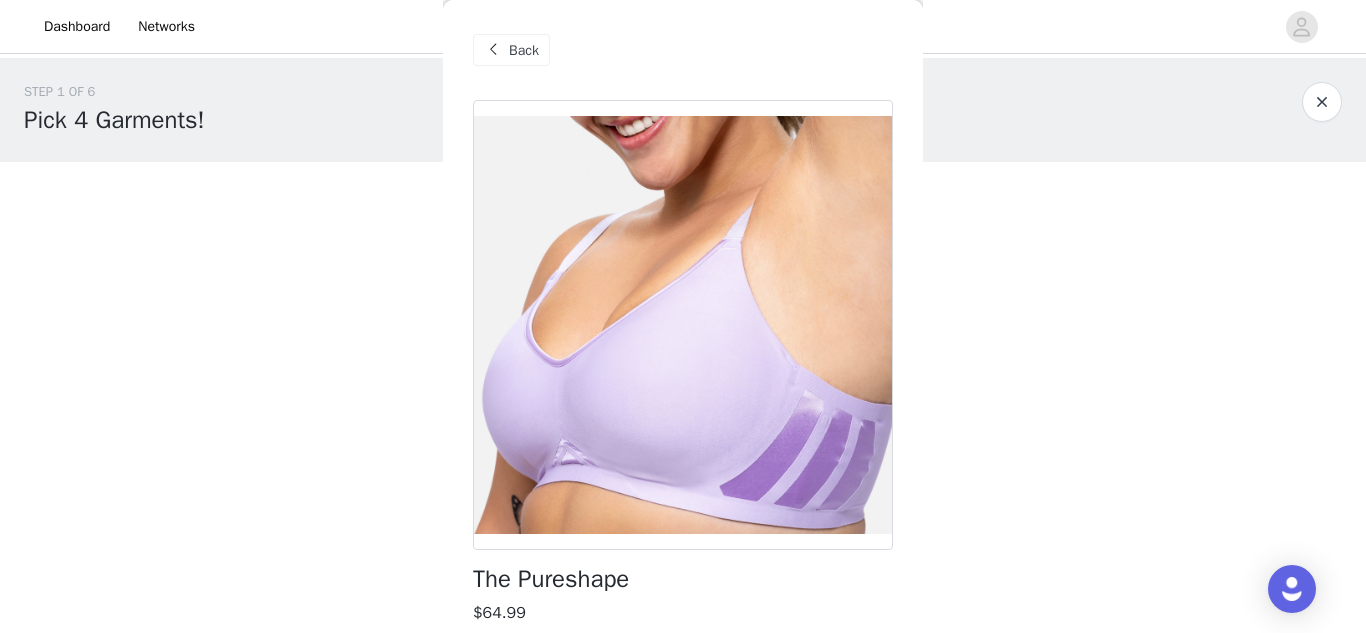 click on "Back" at bounding box center (524, 50) 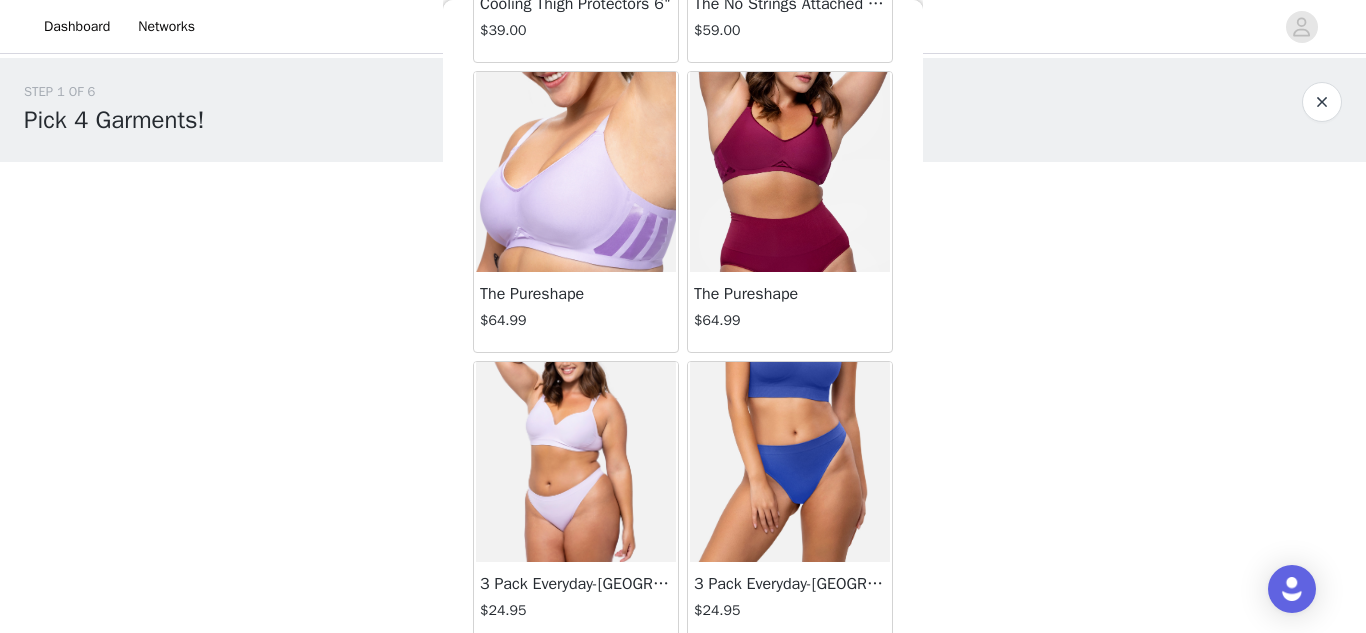 scroll, scrollTop: 2943, scrollLeft: 0, axis: vertical 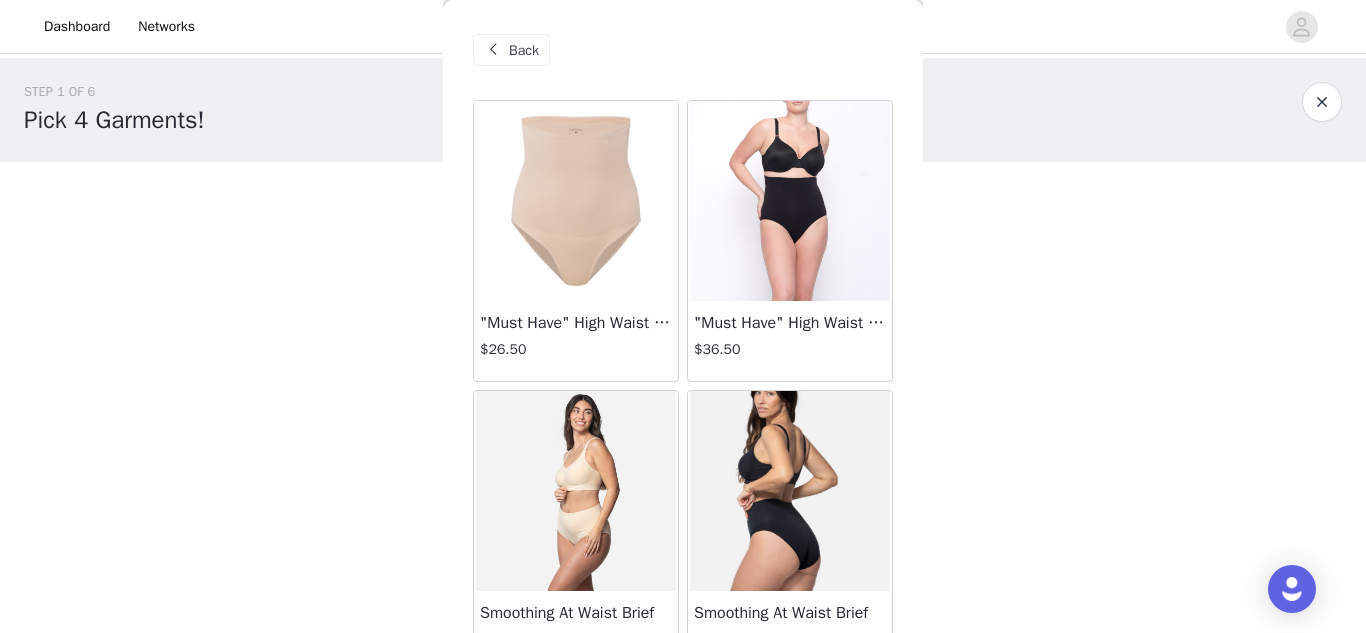click on "Back" at bounding box center (524, 50) 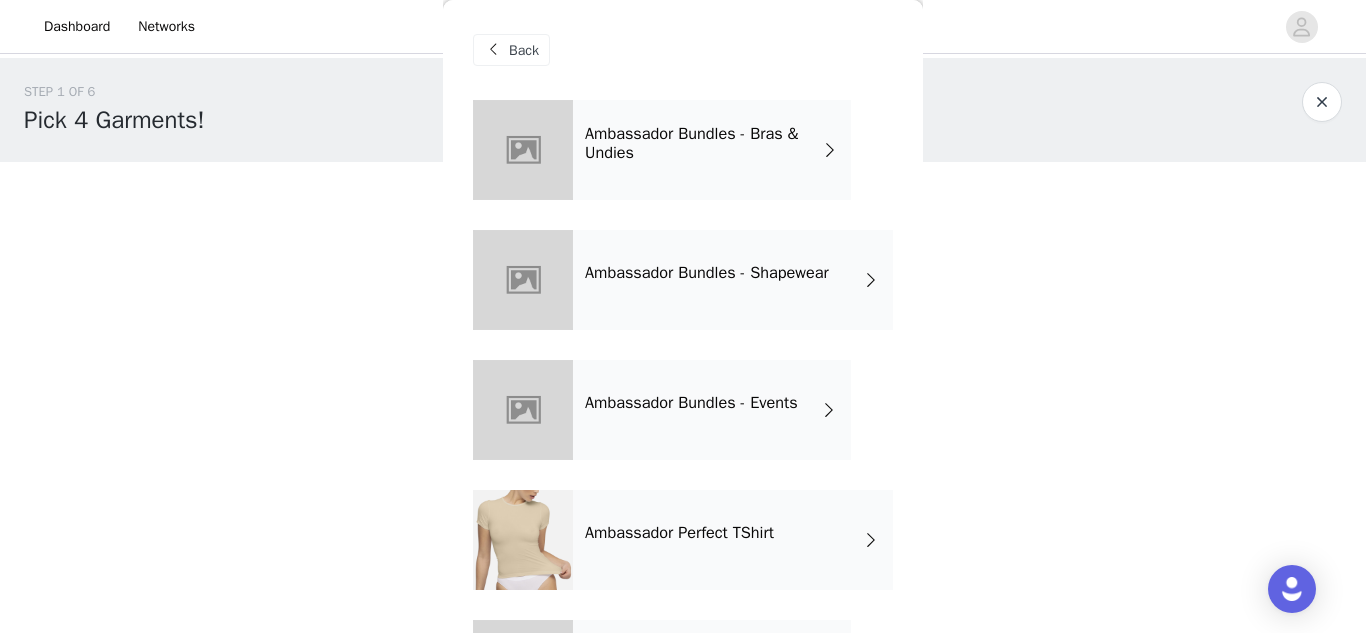 click on "Ambassador Bundles - Bras & Undies" at bounding box center (703, 143) 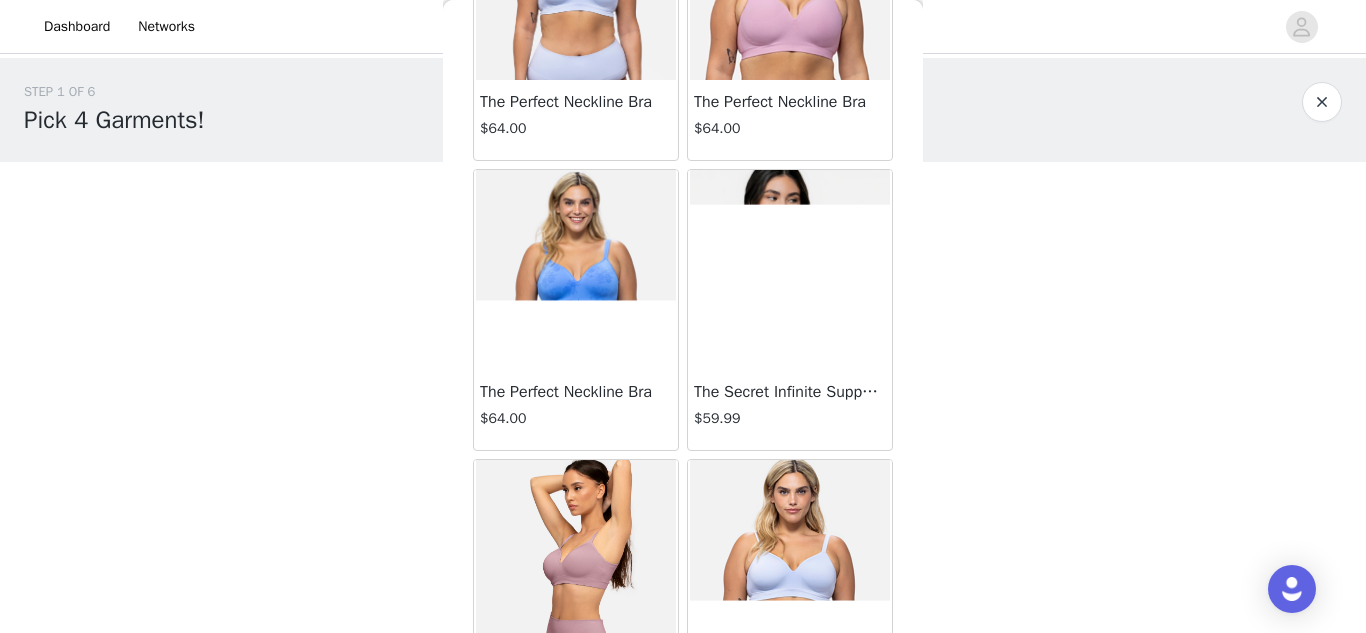 scroll, scrollTop: 2427, scrollLeft: 0, axis: vertical 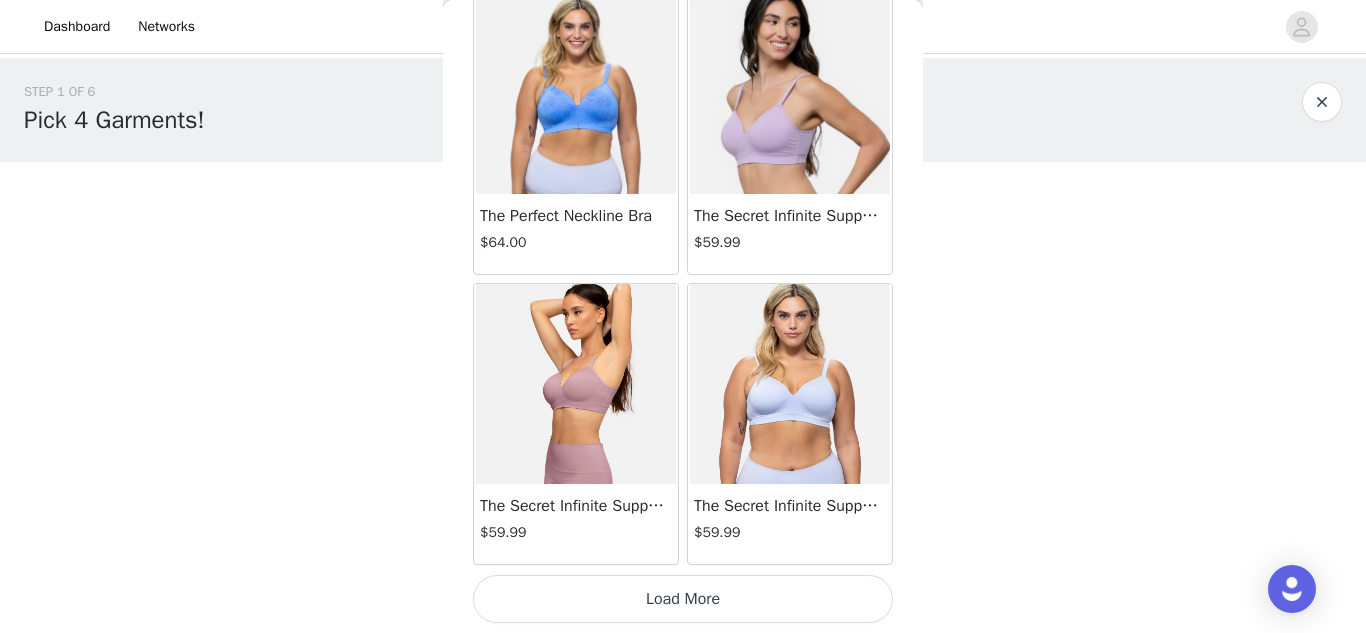click on "Load More" at bounding box center [683, 599] 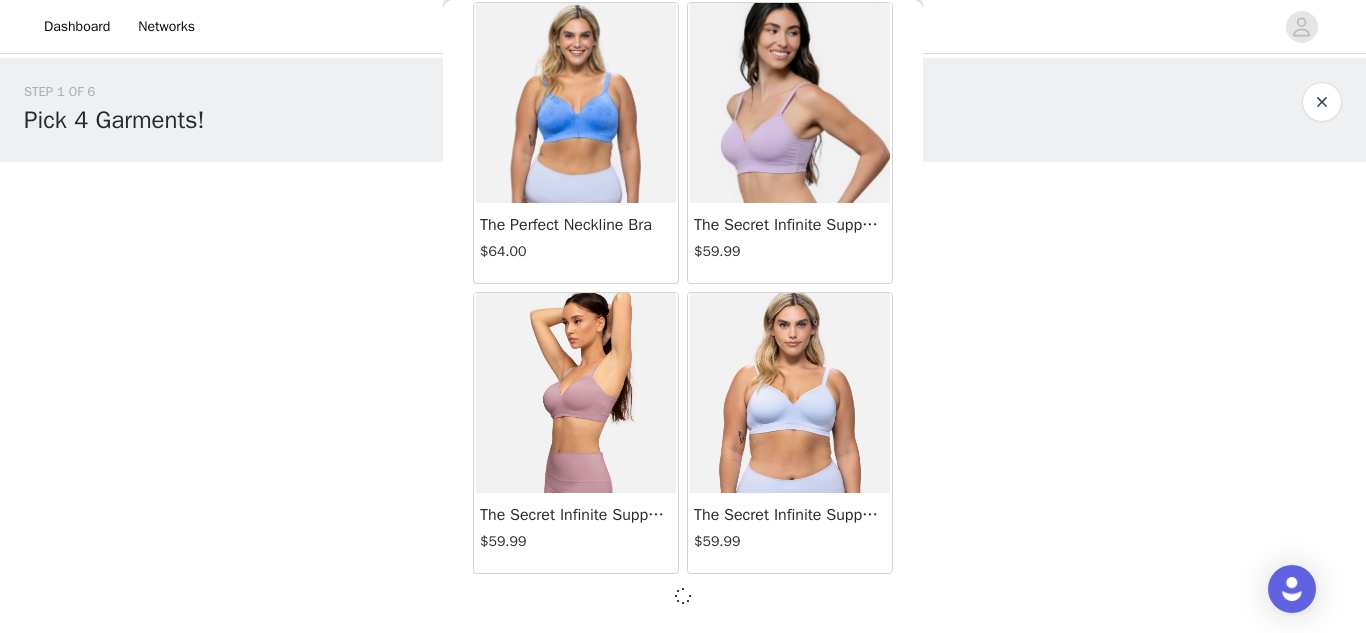scroll, scrollTop: 2427, scrollLeft: 0, axis: vertical 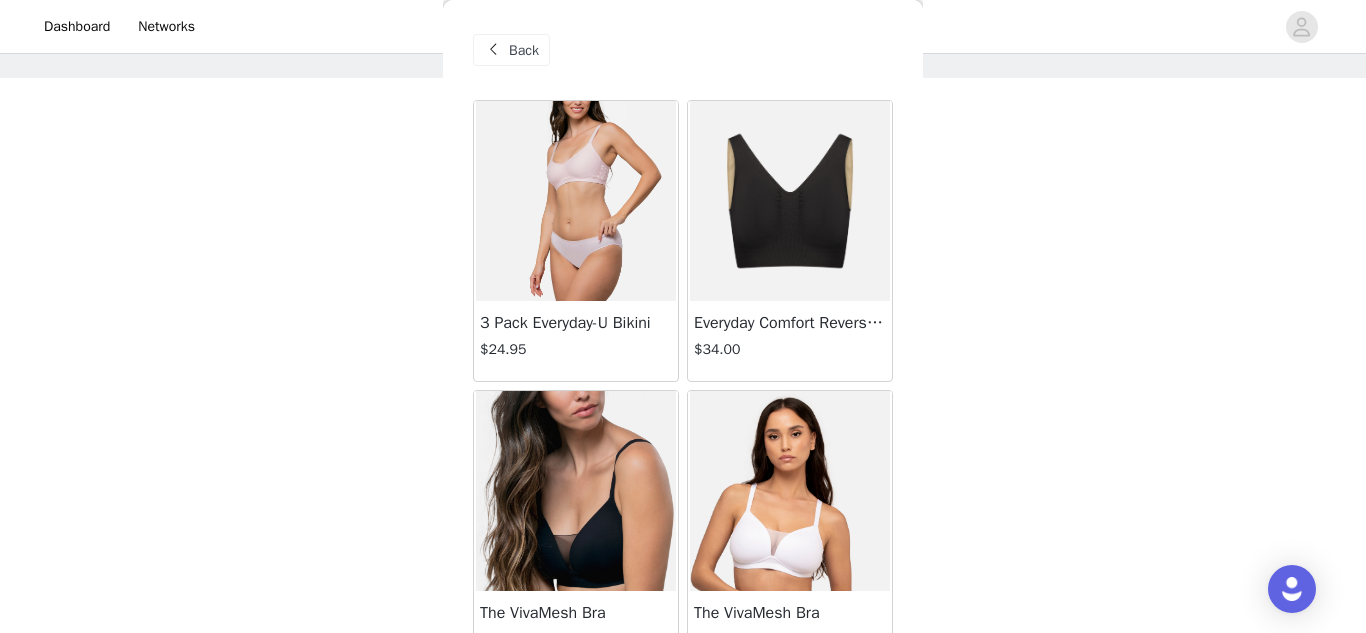 click on "Back" at bounding box center [524, 50] 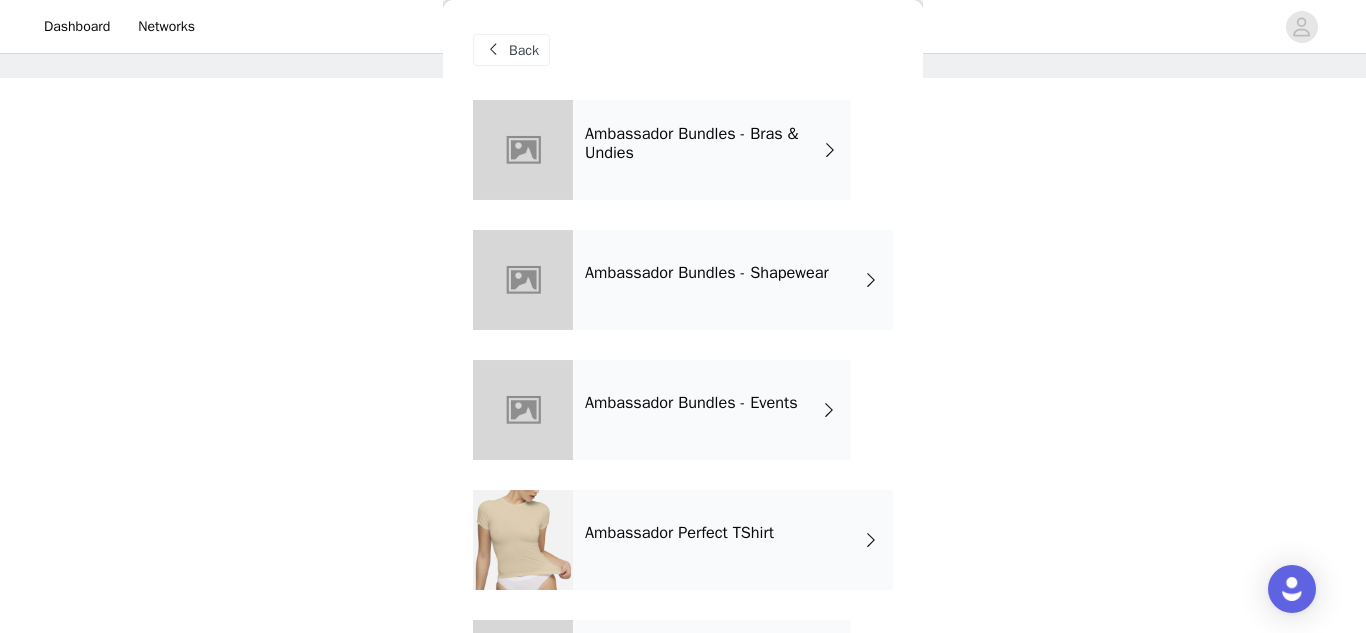 click on "Ambassador Bundles - Shapewear" at bounding box center (733, 280) 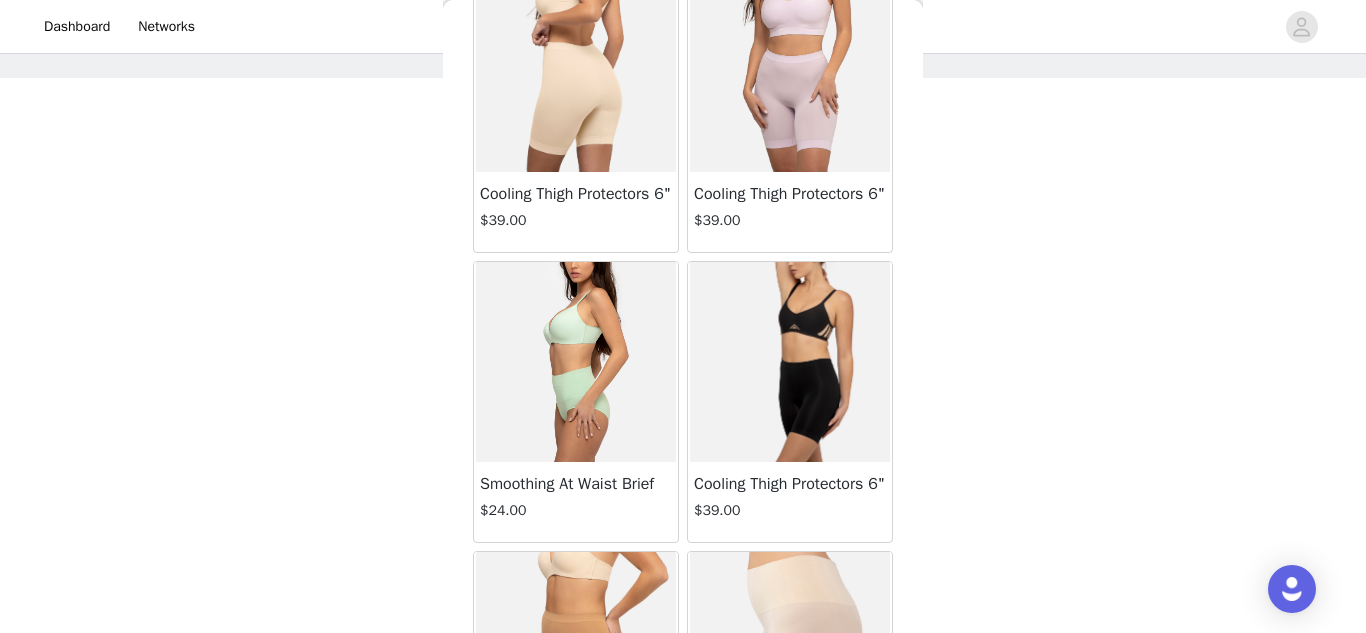 scroll, scrollTop: 0, scrollLeft: 0, axis: both 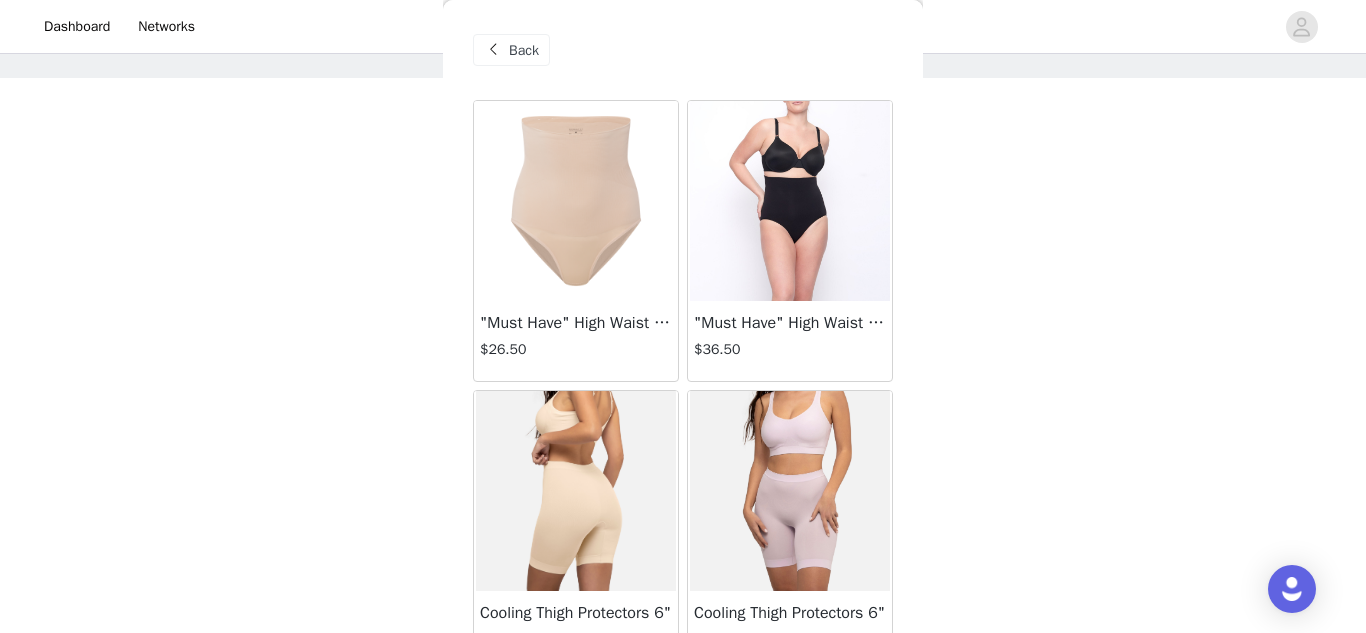 click on "Back" at bounding box center (524, 50) 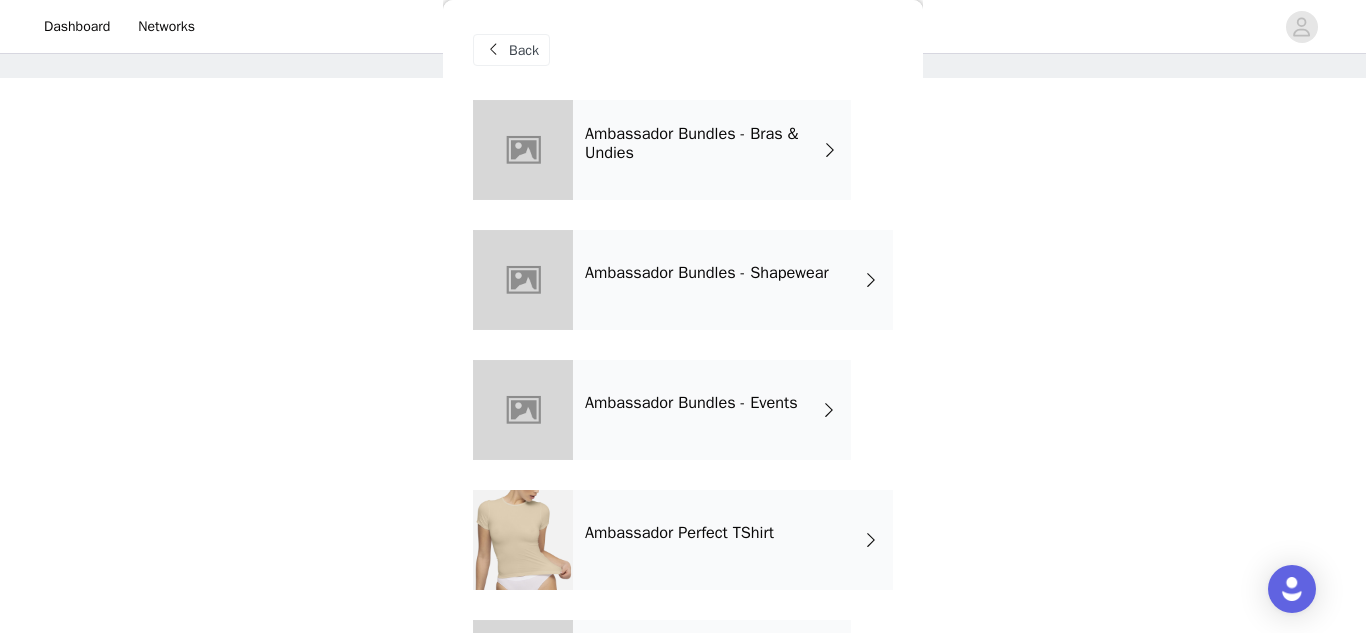 click on "Ambassador Bundles - Events" at bounding box center [691, 403] 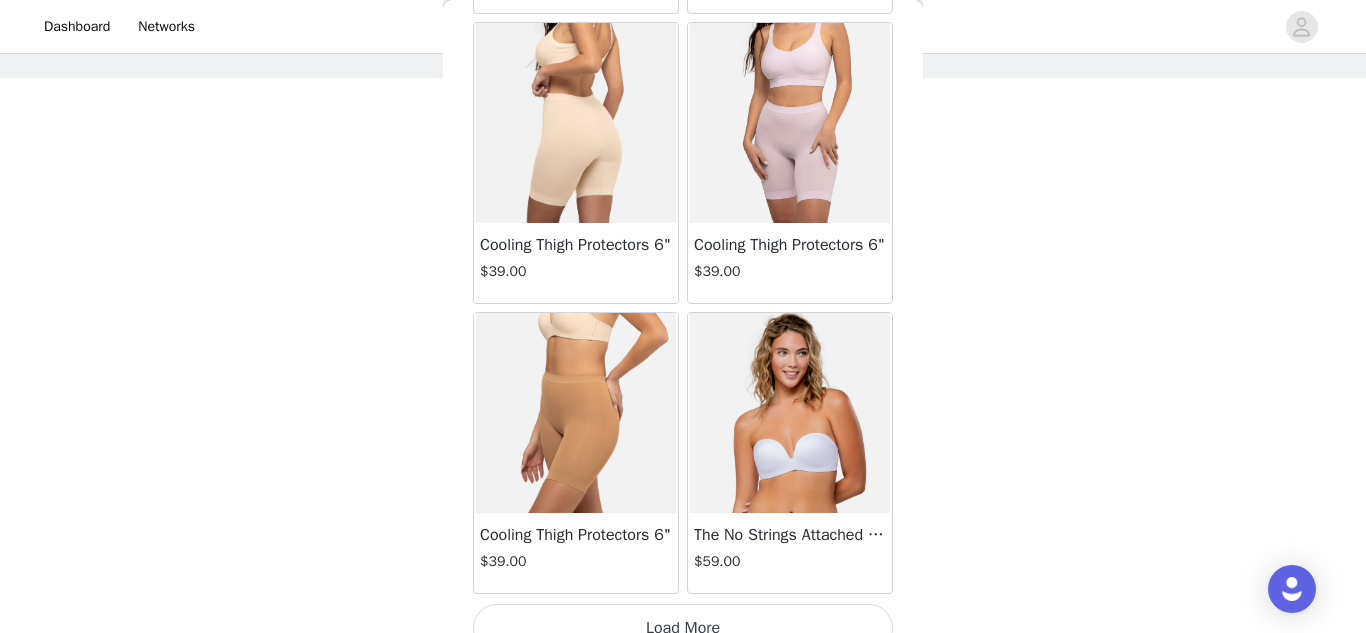 scroll, scrollTop: 2427, scrollLeft: 0, axis: vertical 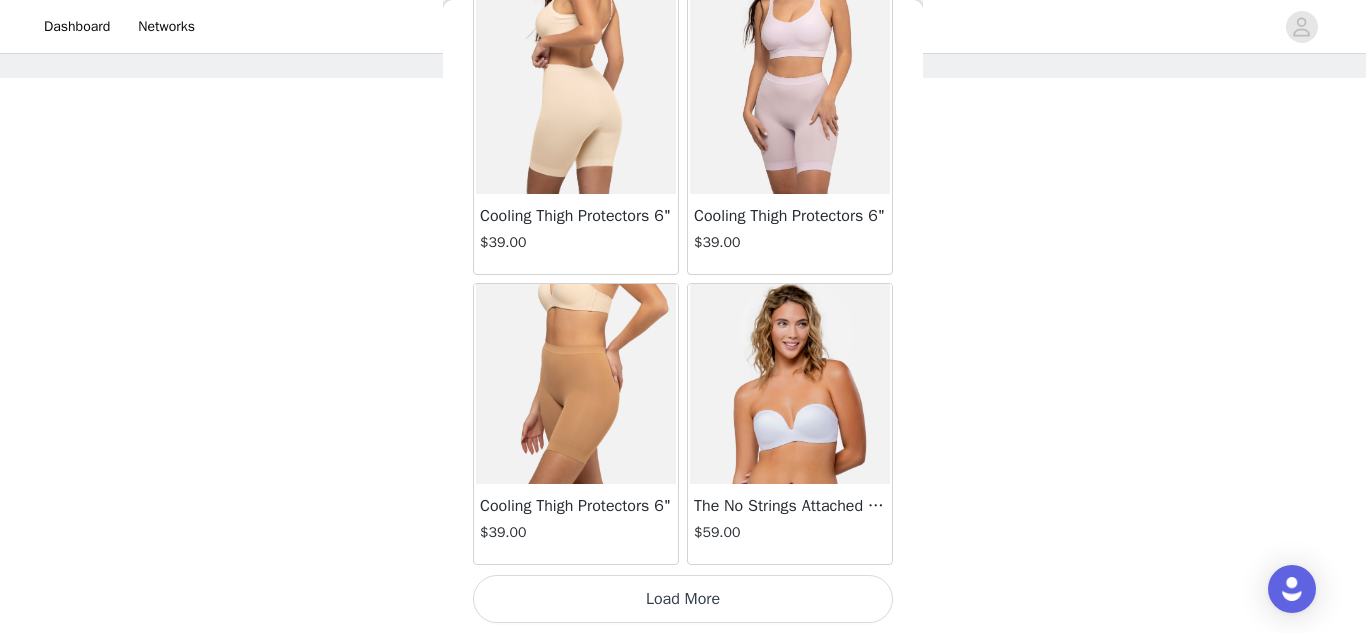 click on "Load More" at bounding box center (683, 599) 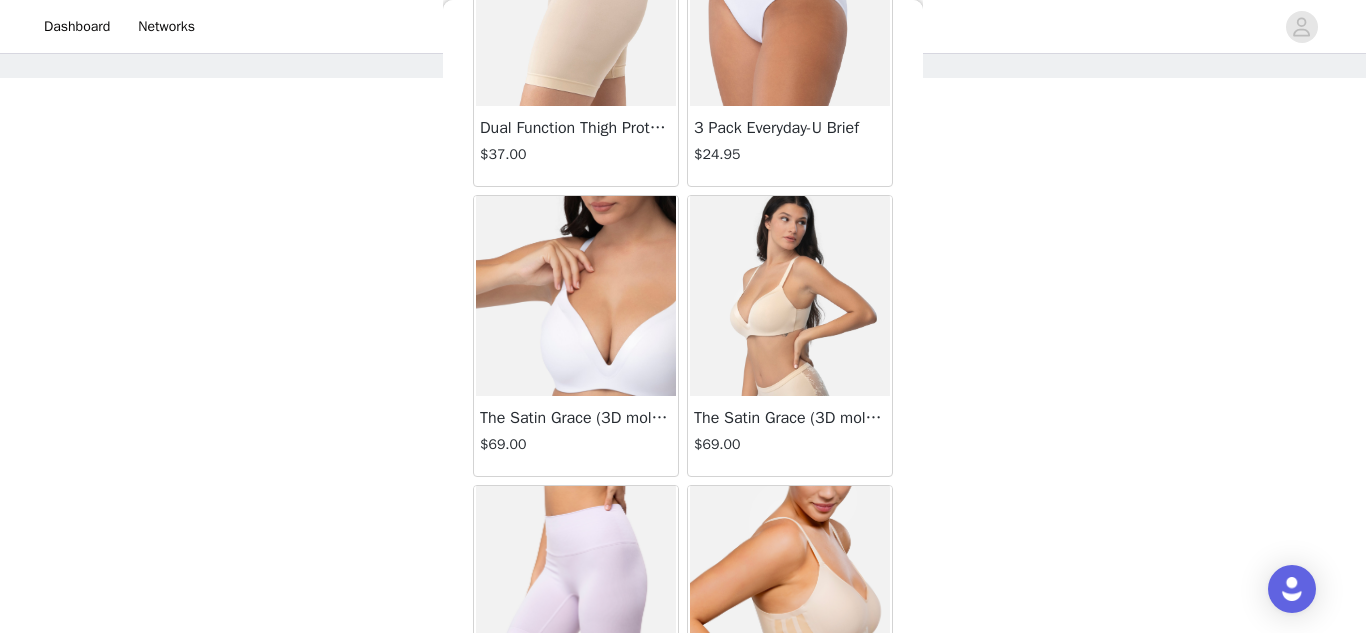 scroll, scrollTop: 0, scrollLeft: 0, axis: both 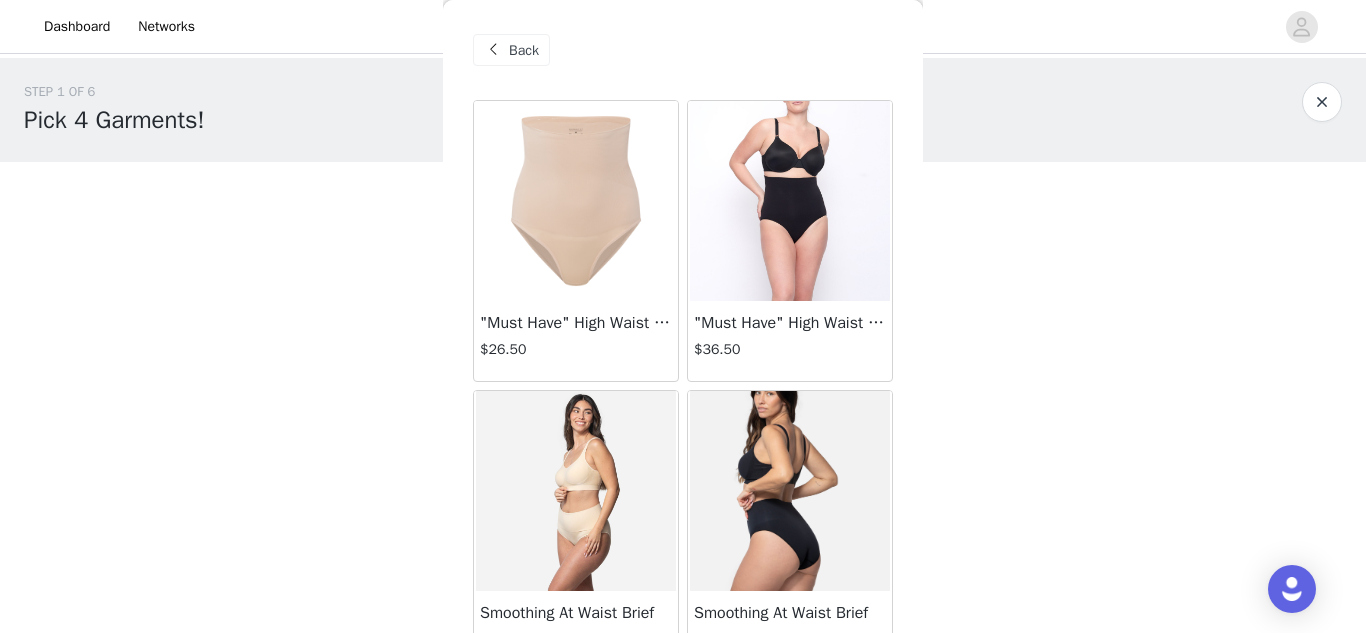 click on "Back" at bounding box center (683, 50) 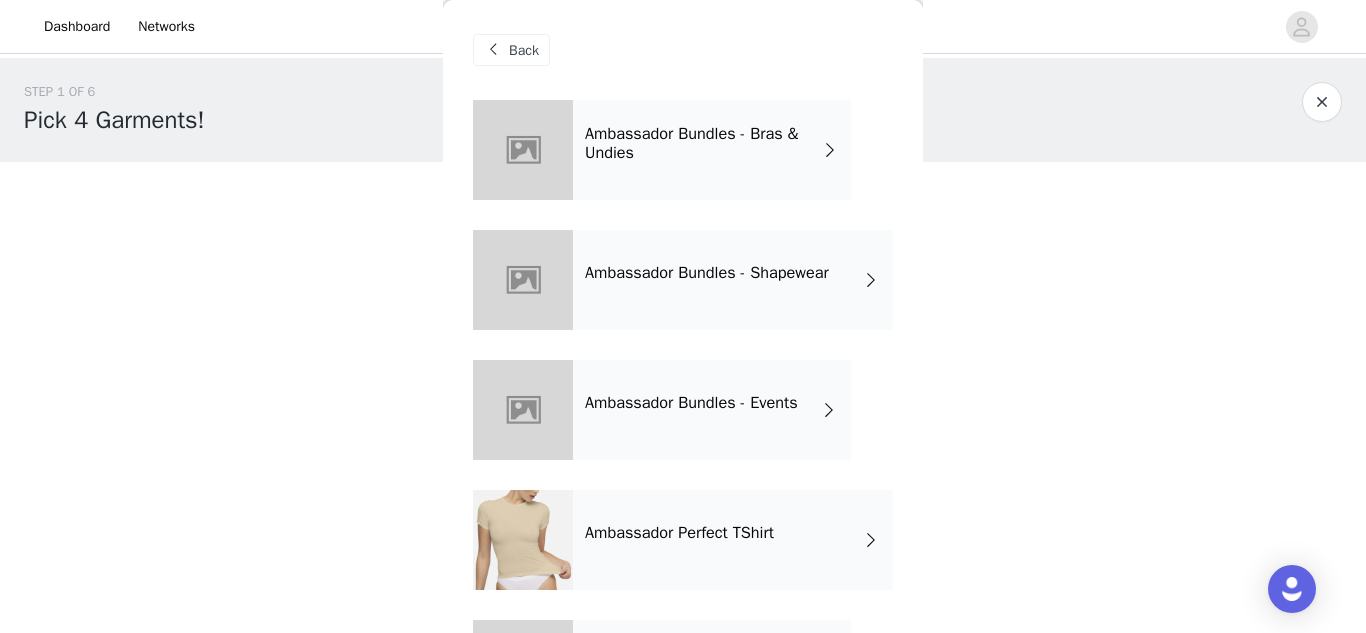 click on "Ambassador Bundles - Bras & Undies" at bounding box center [712, 150] 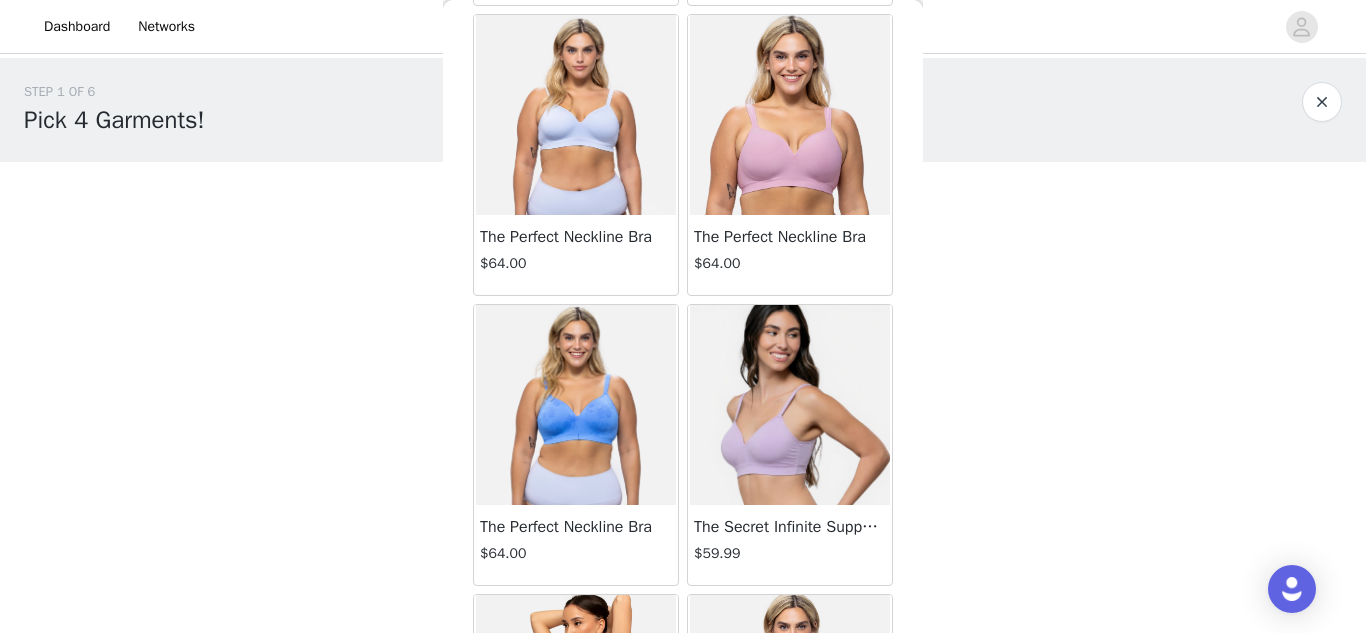 scroll, scrollTop: 2427, scrollLeft: 0, axis: vertical 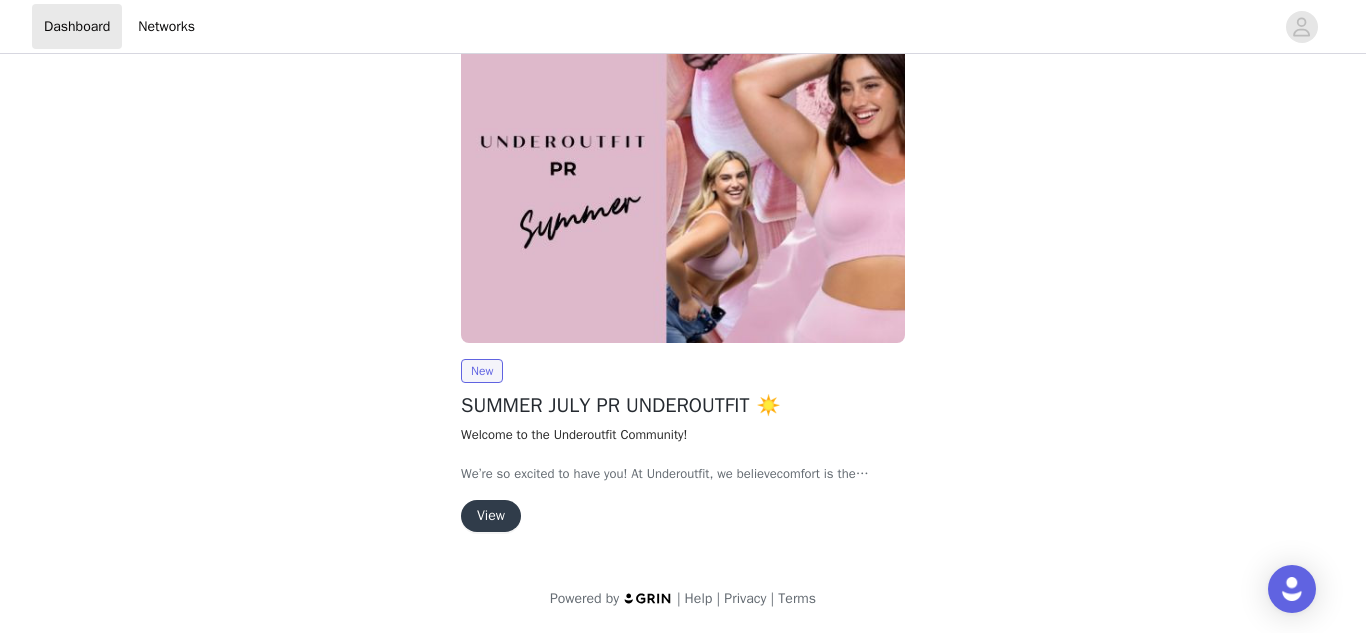 click on "View" at bounding box center (491, 516) 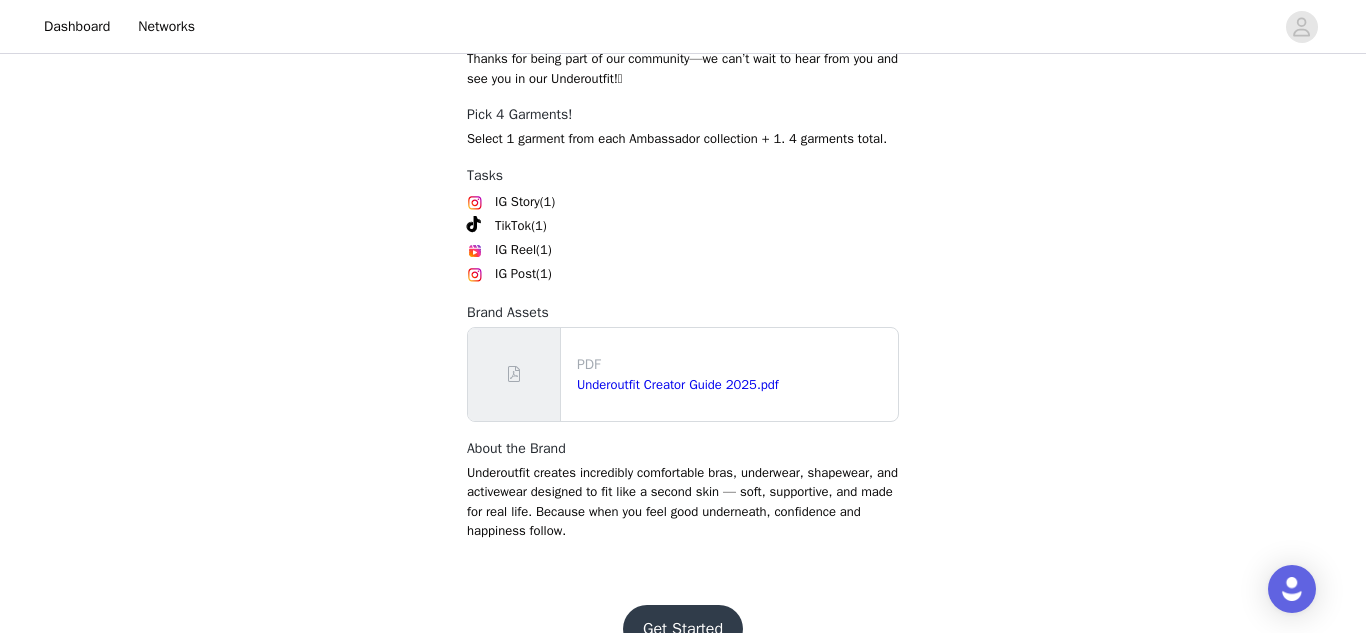 scroll, scrollTop: 838, scrollLeft: 0, axis: vertical 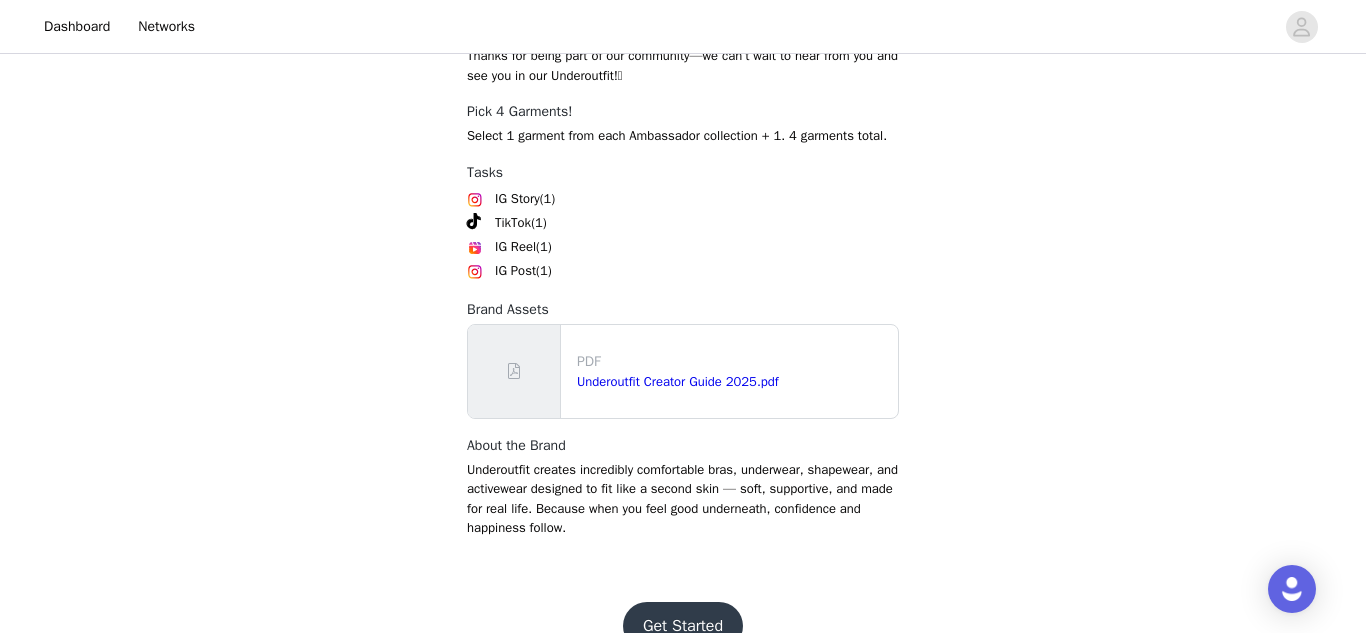 click on "Underoutfit Creator Guide 2025.pdf" at bounding box center (733, 382) 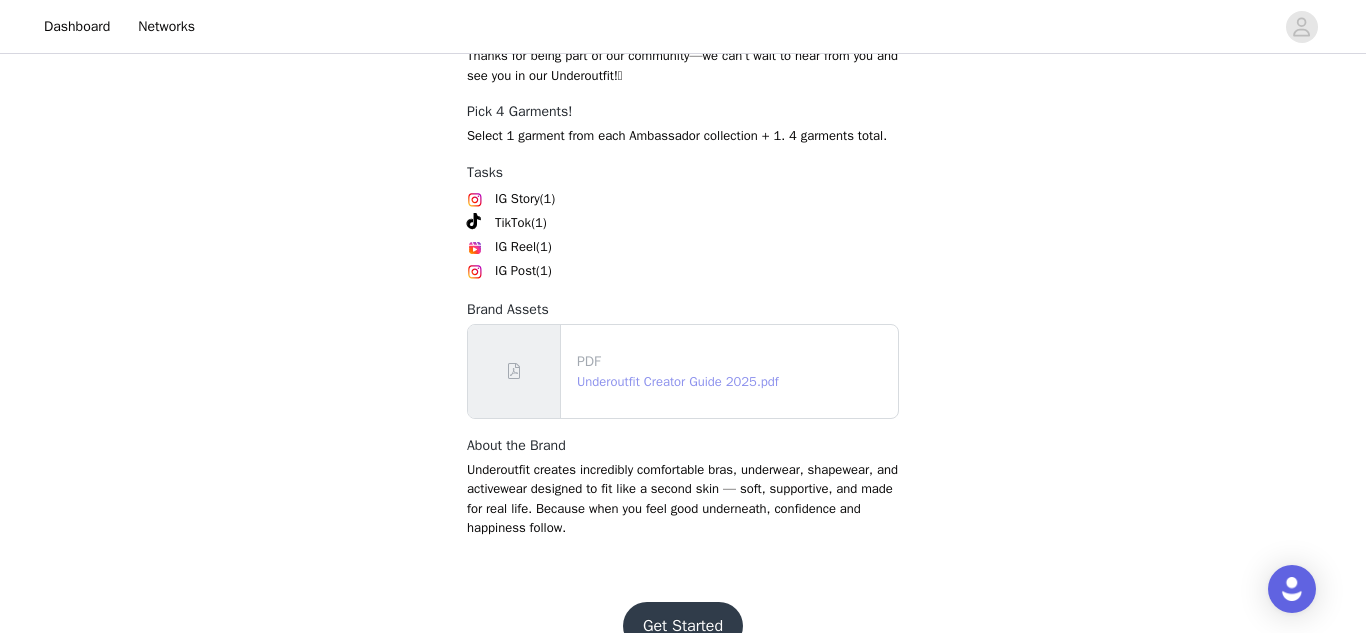click on "Underoutfit Creator Guide 2025.pdf" at bounding box center (678, 381) 